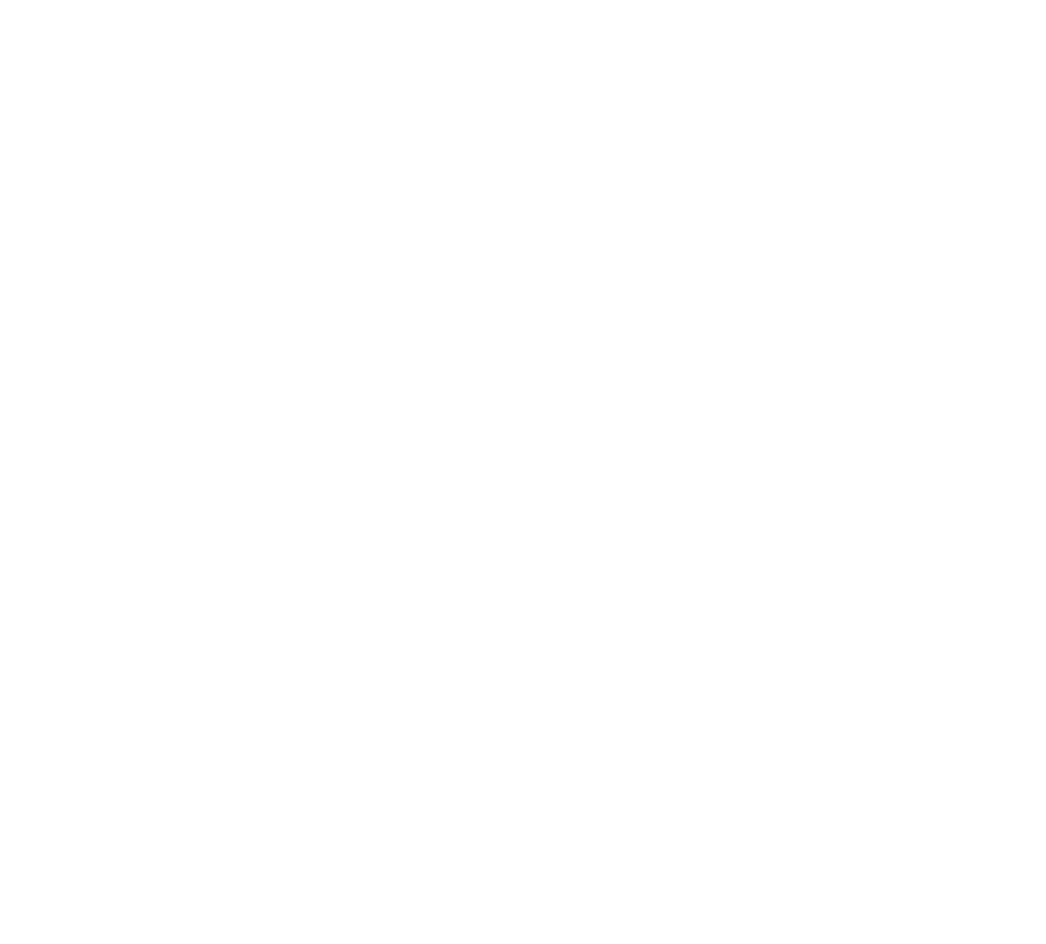 scroll, scrollTop: 0, scrollLeft: 0, axis: both 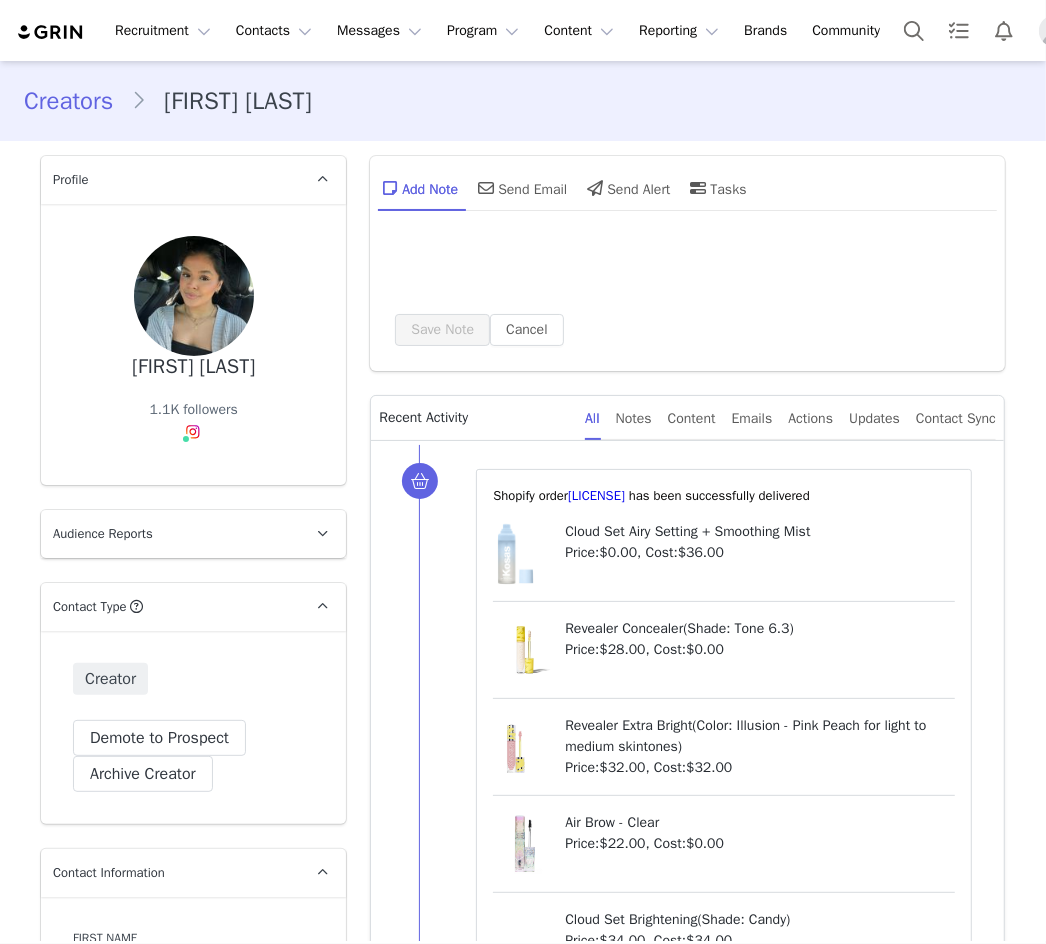 type on "+1 (United States)" 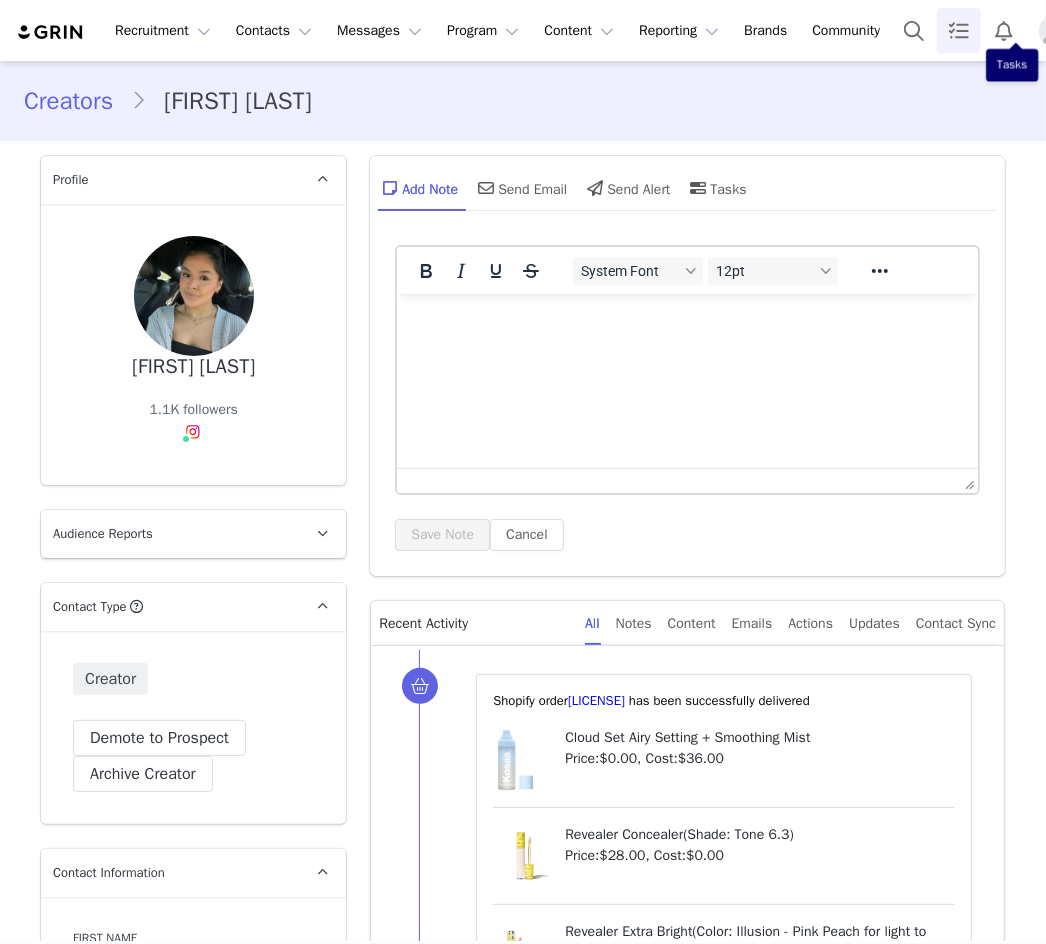 scroll, scrollTop: 0, scrollLeft: 0, axis: both 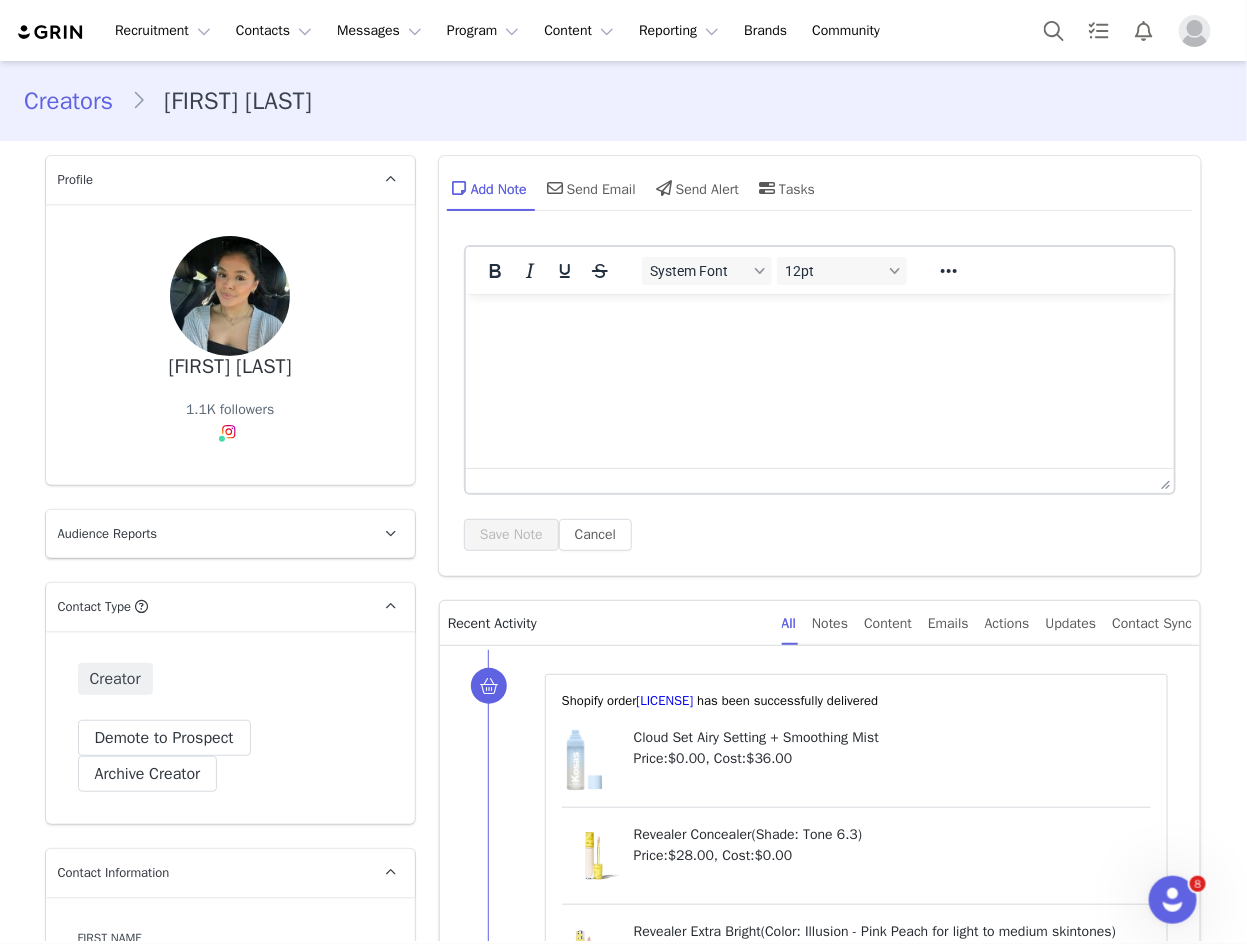 click at bounding box center (1195, 31) 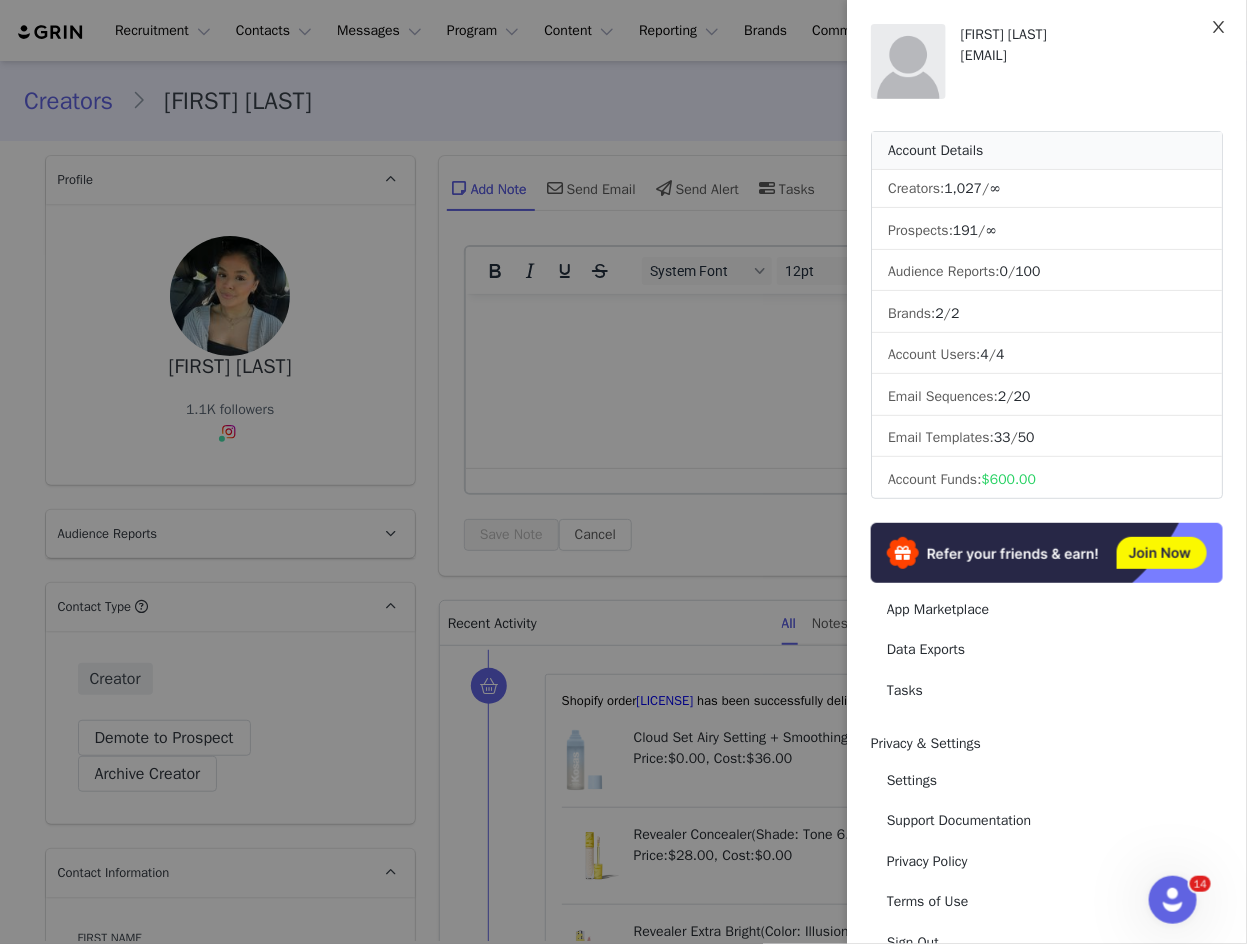 click 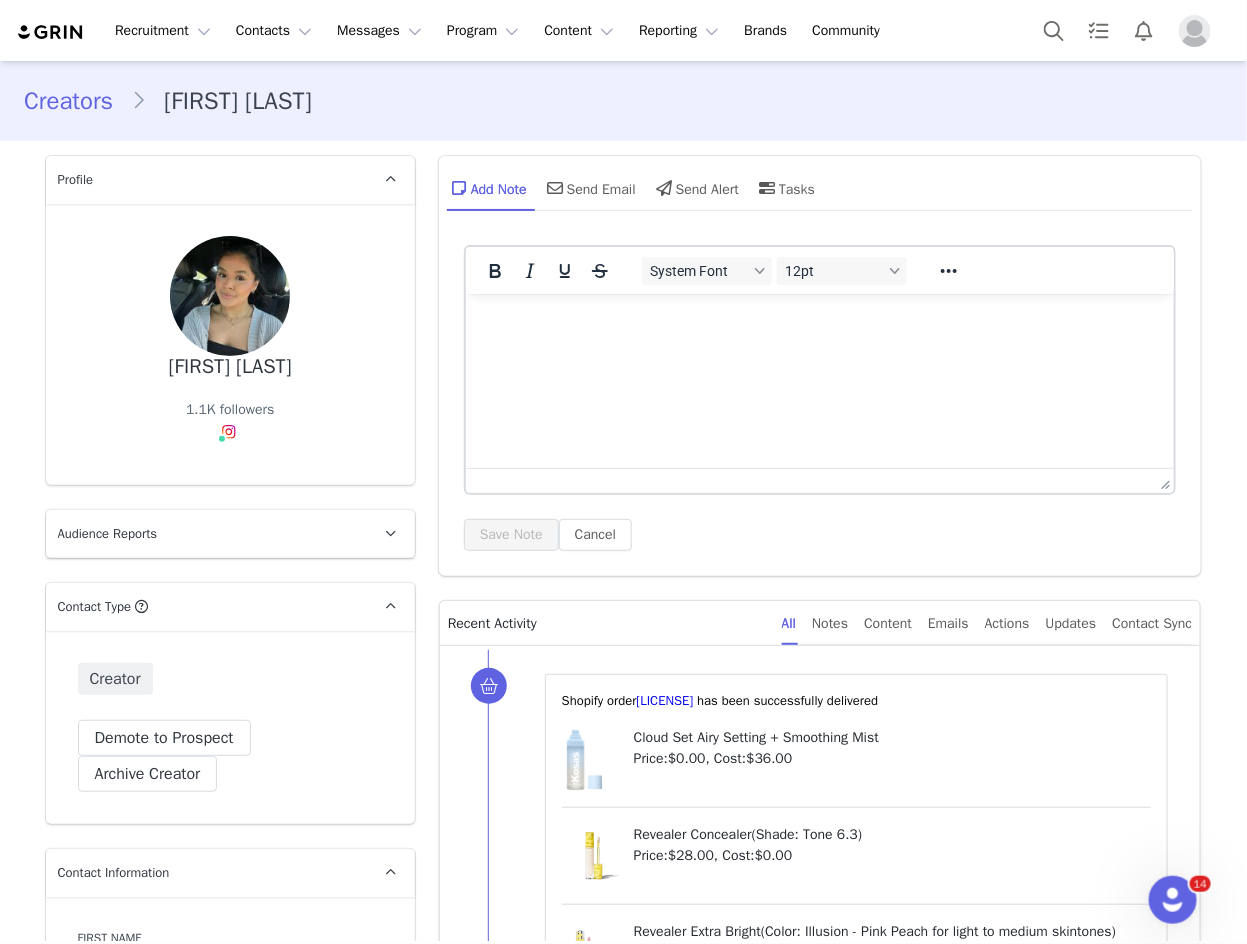 click at bounding box center [1195, 31] 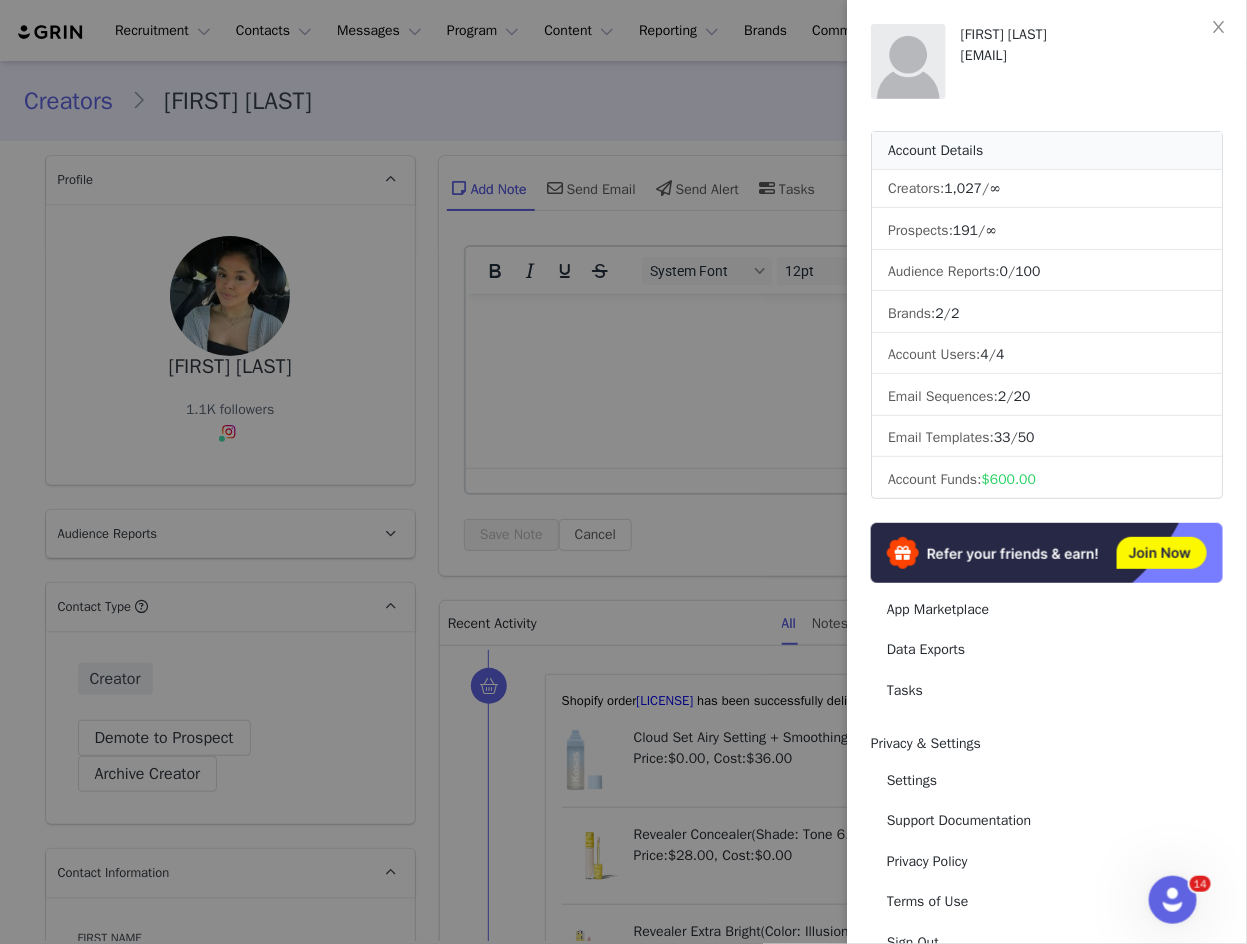 scroll, scrollTop: 18, scrollLeft: 0, axis: vertical 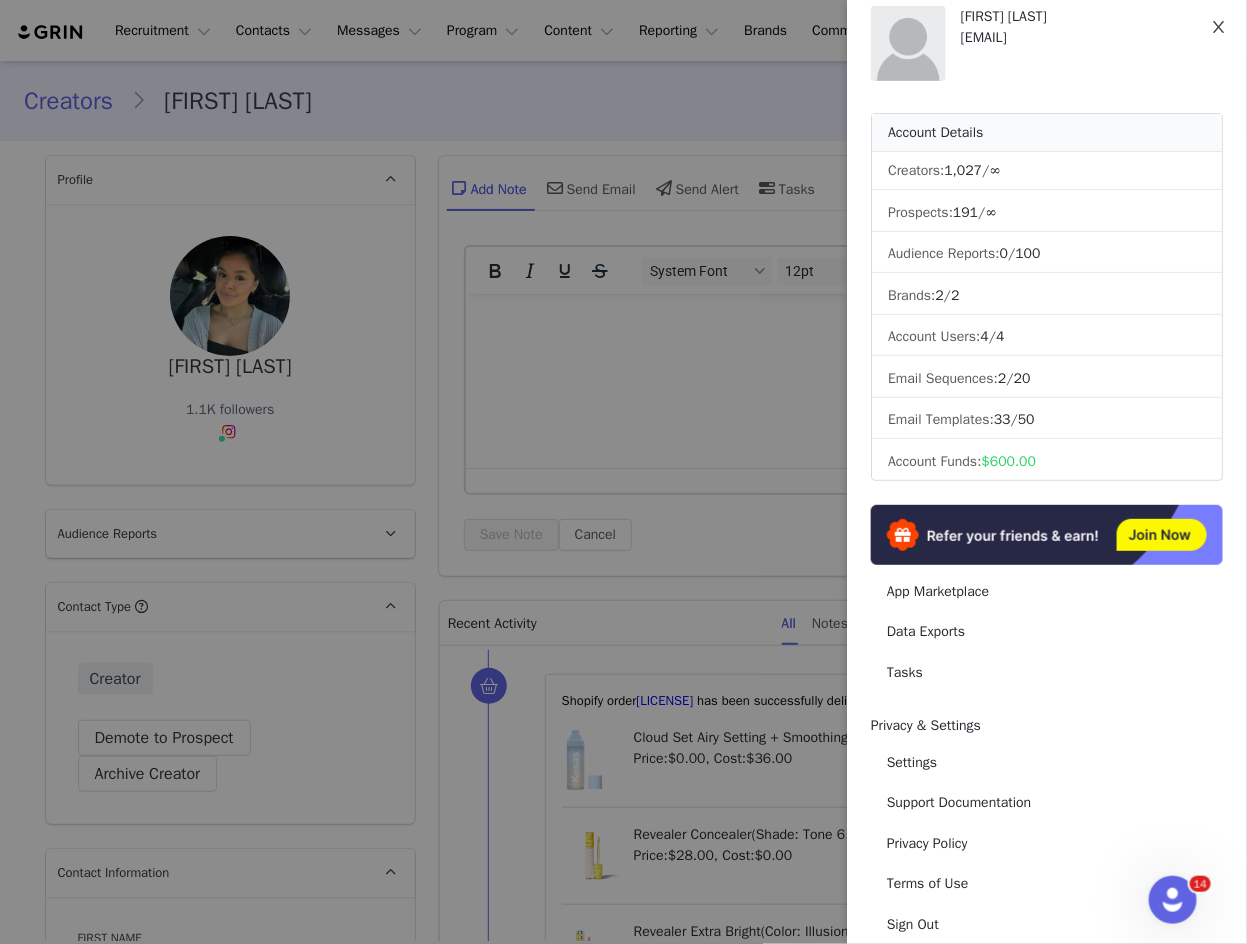 click 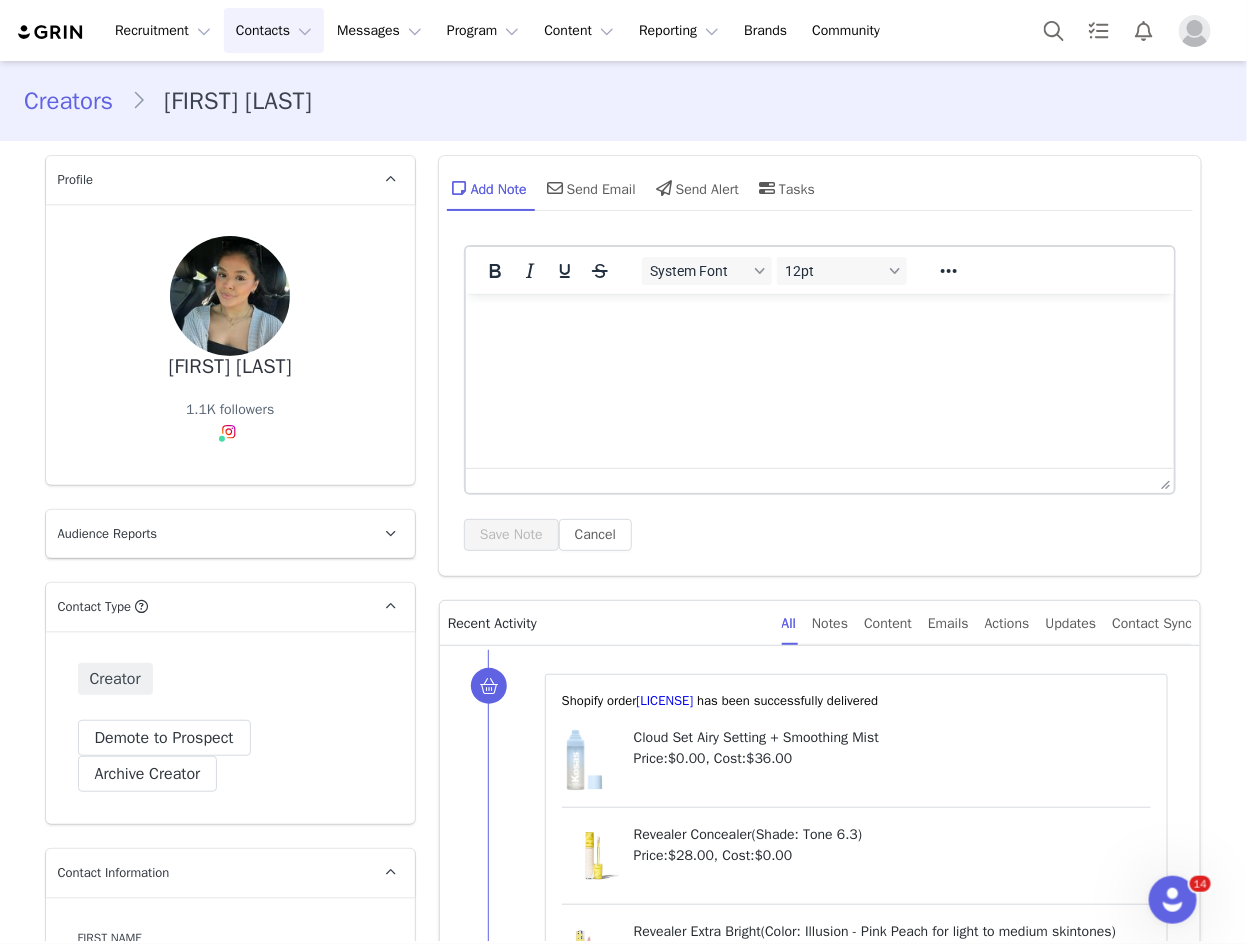 click on "Contacts Contacts" at bounding box center [274, 30] 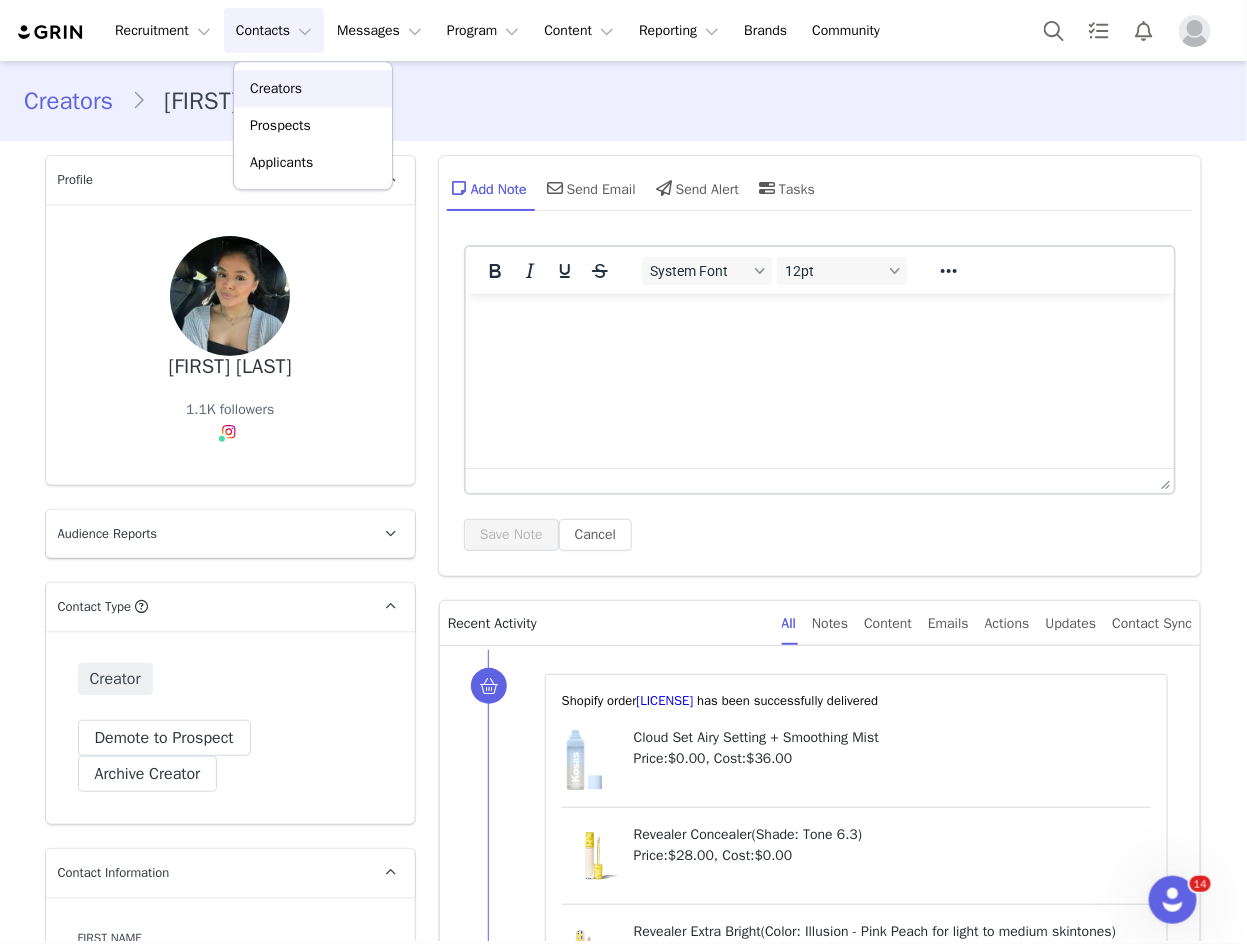 click on "Creators" at bounding box center (276, 88) 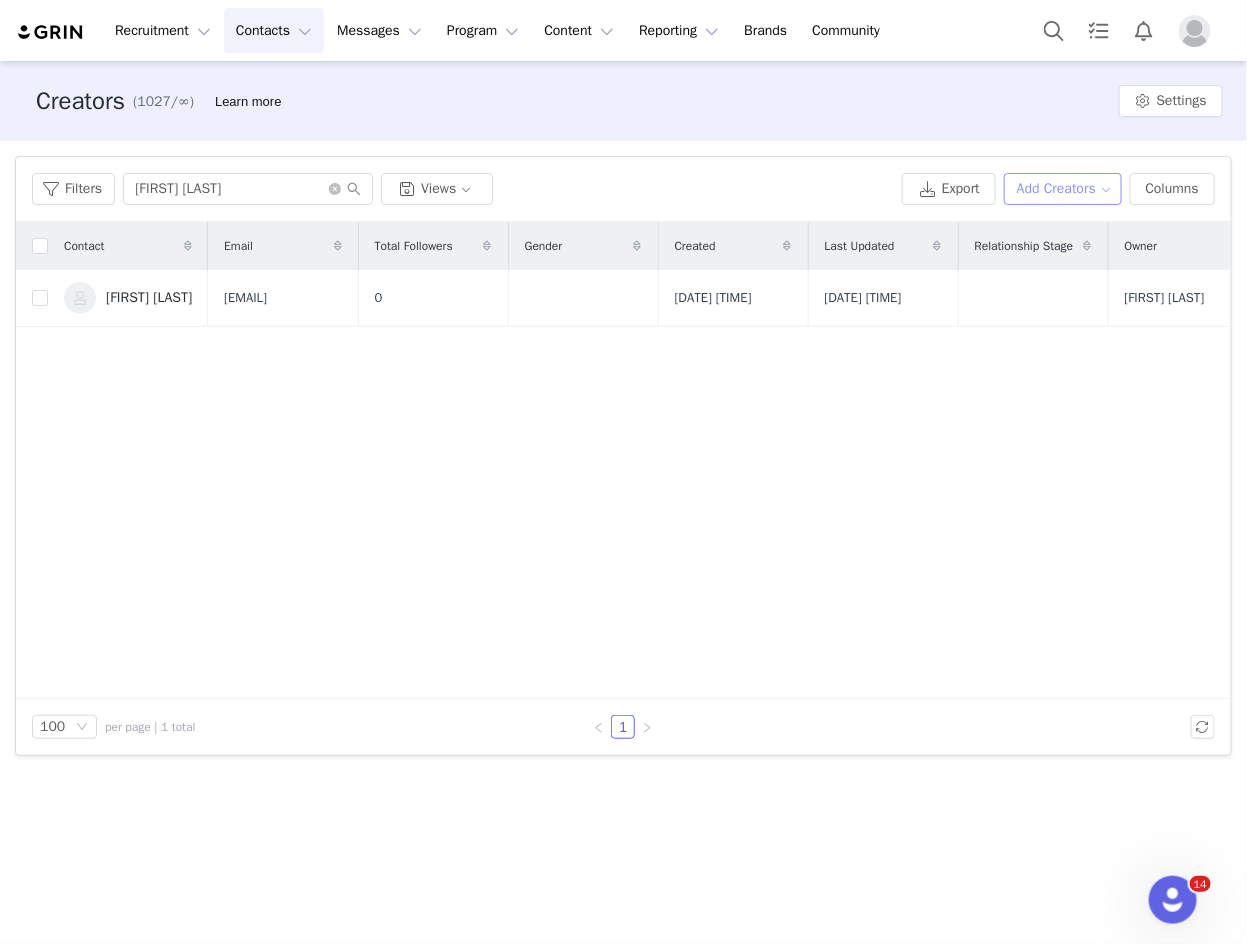 click on "Add Creators" at bounding box center (1063, 189) 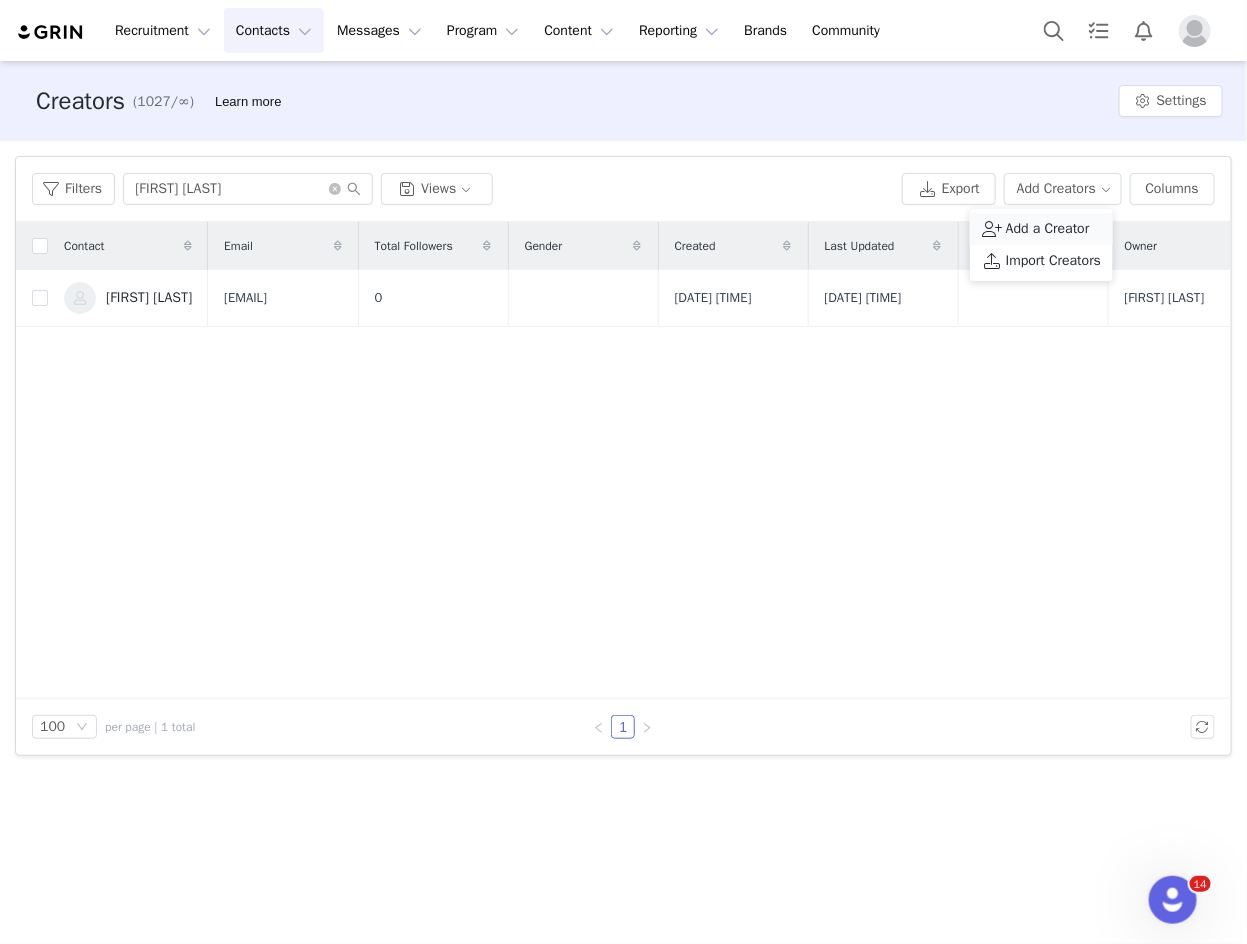 click on "Add a Creator" at bounding box center [1048, 229] 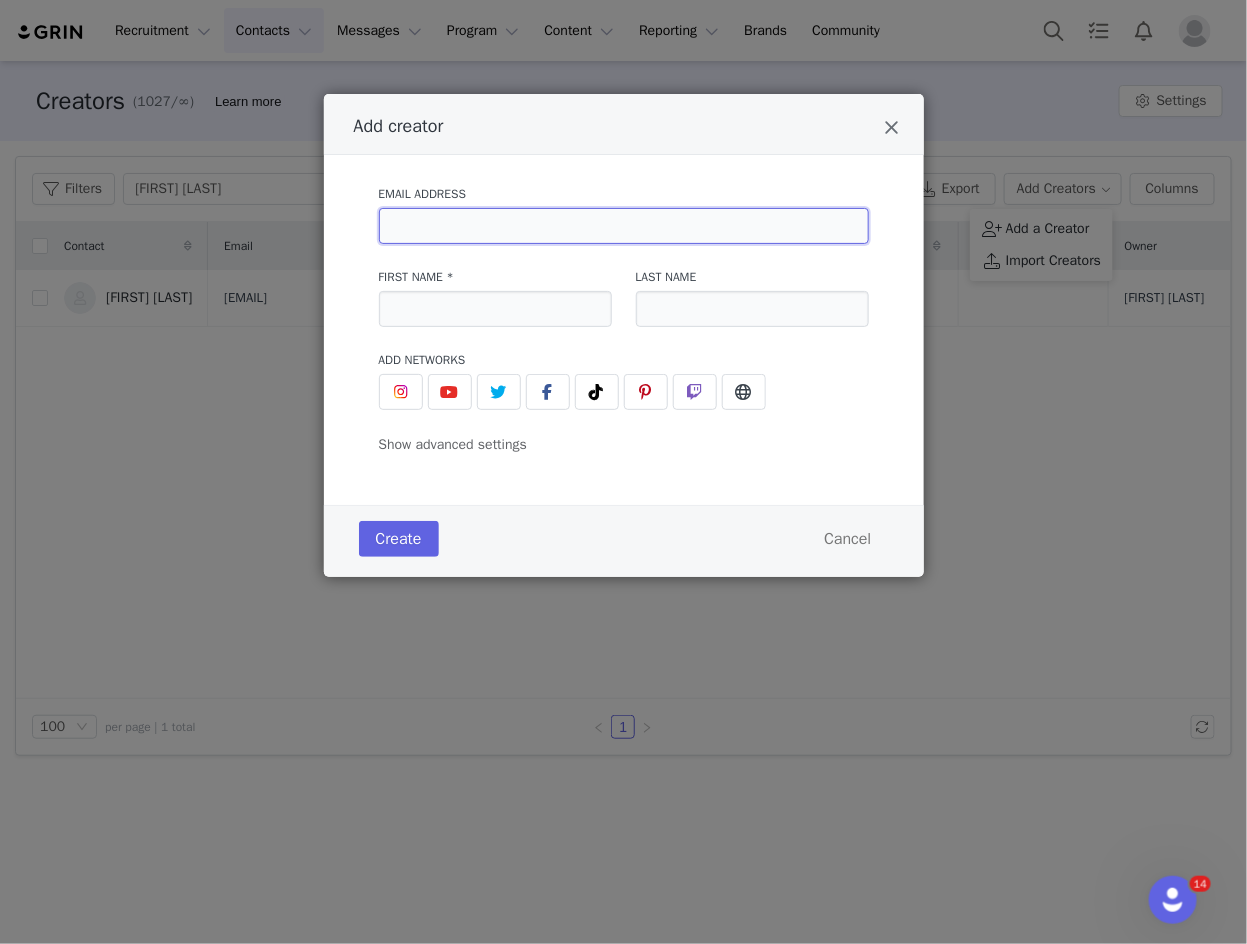 click at bounding box center (624, 226) 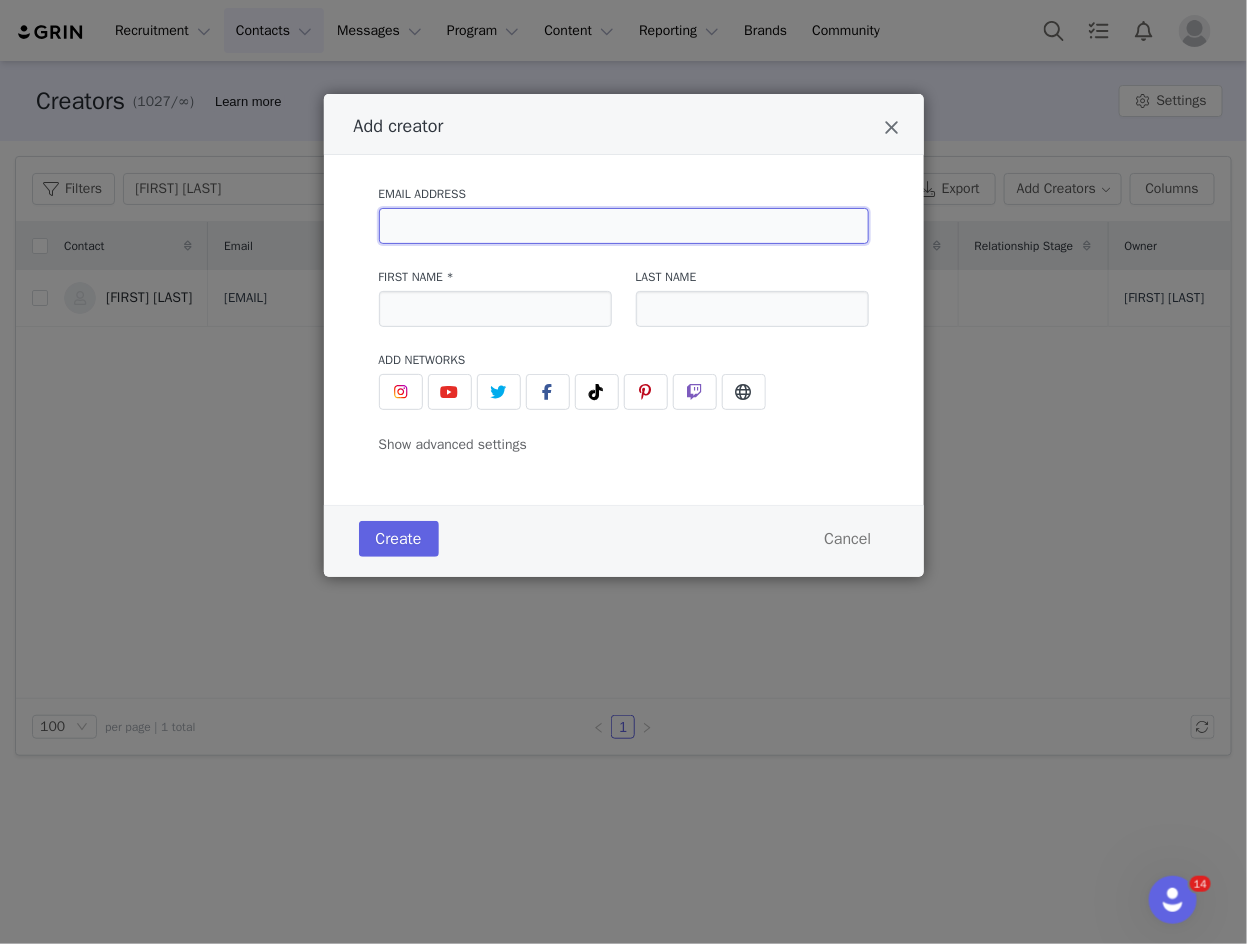 paste on "[EMAIL]" 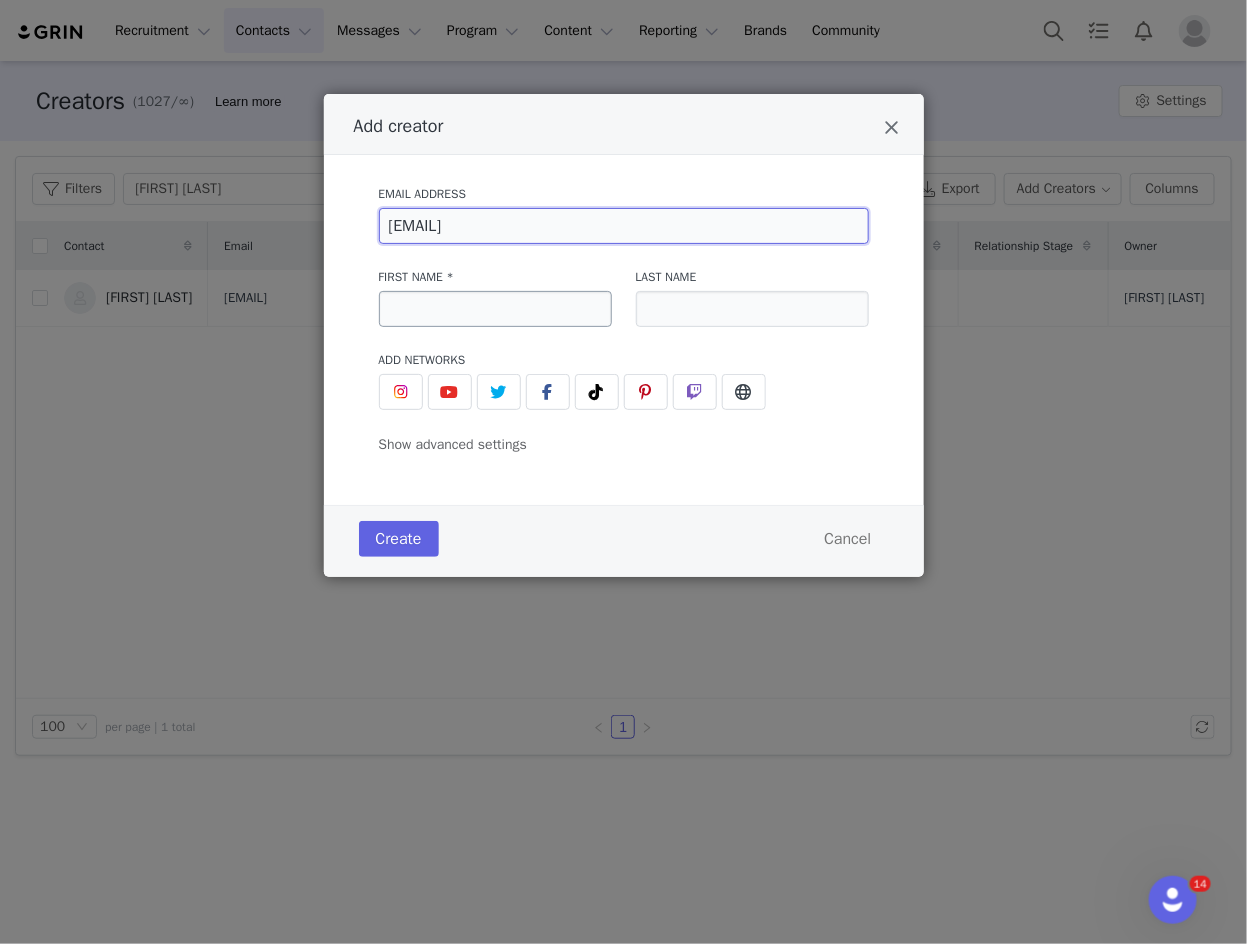 type on "[EMAIL]" 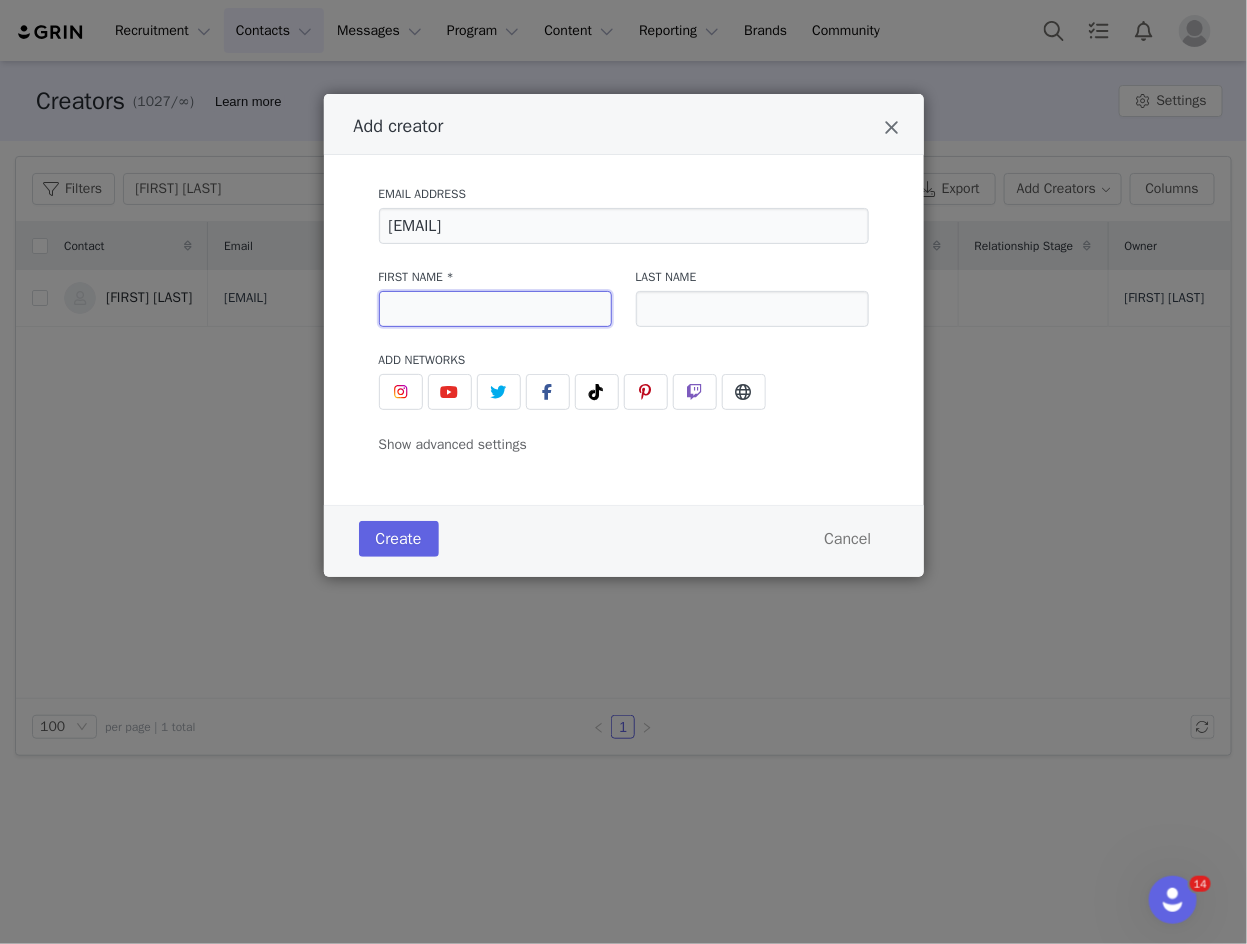 click at bounding box center [495, 309] 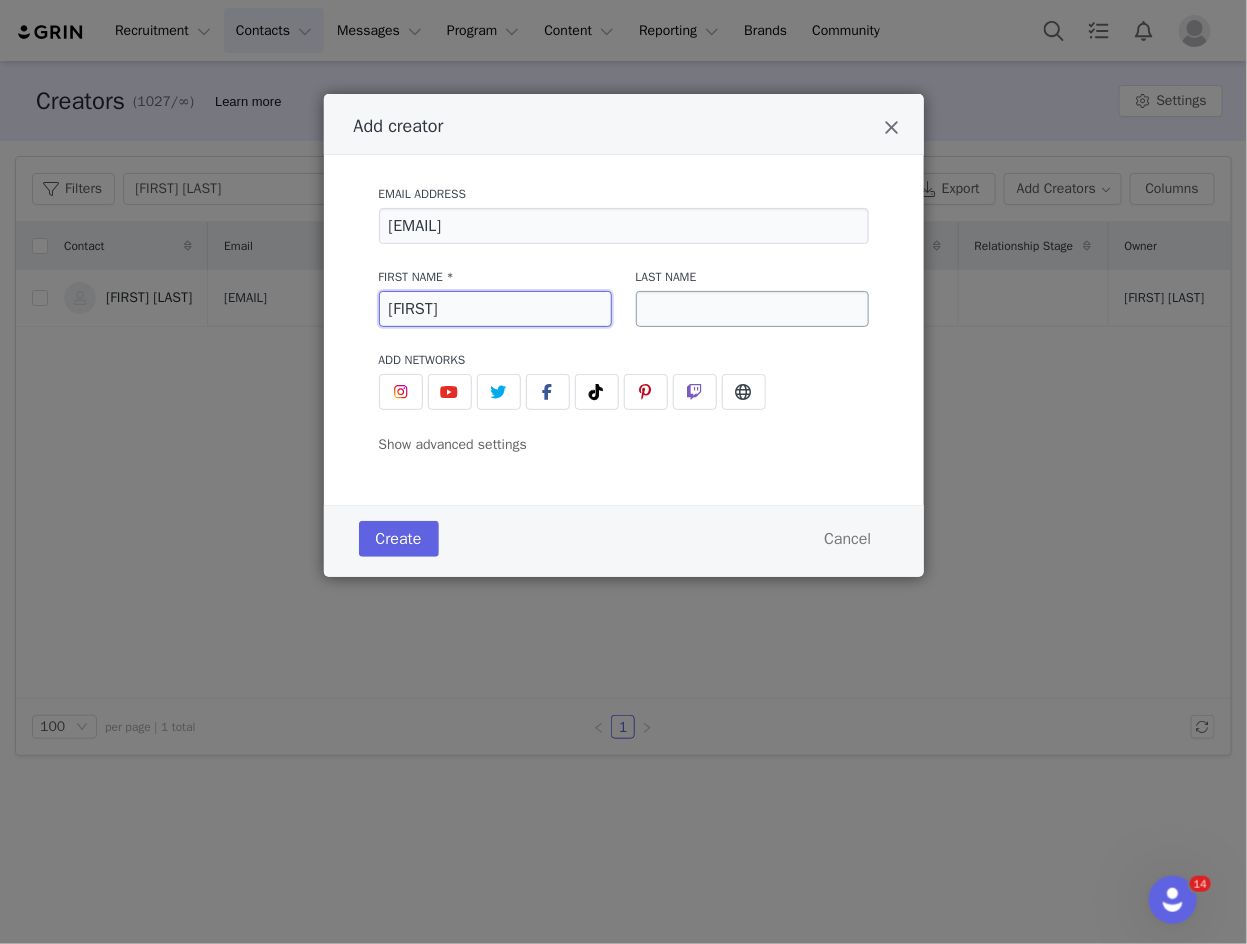 type on "[FIRST]" 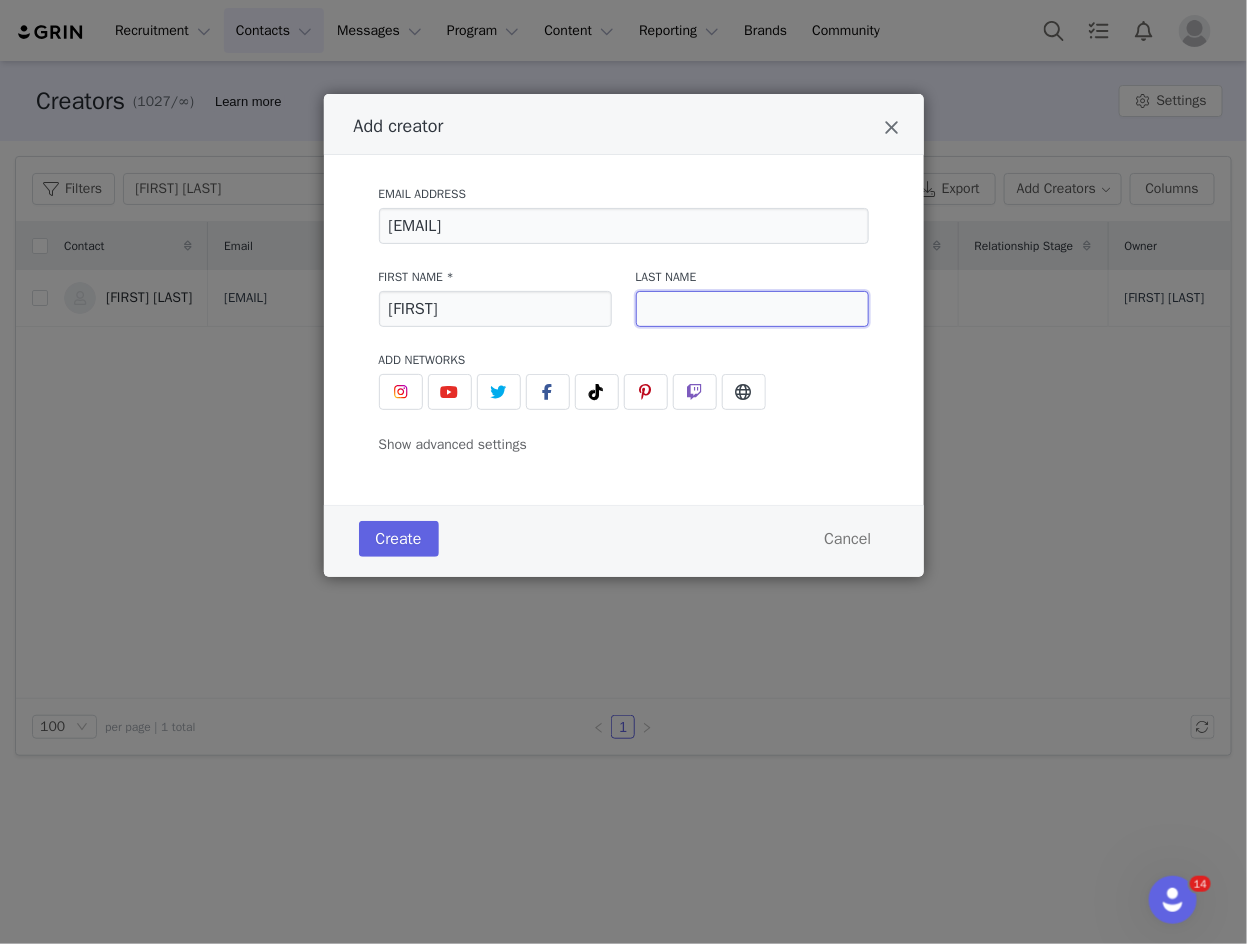 click at bounding box center (752, 309) 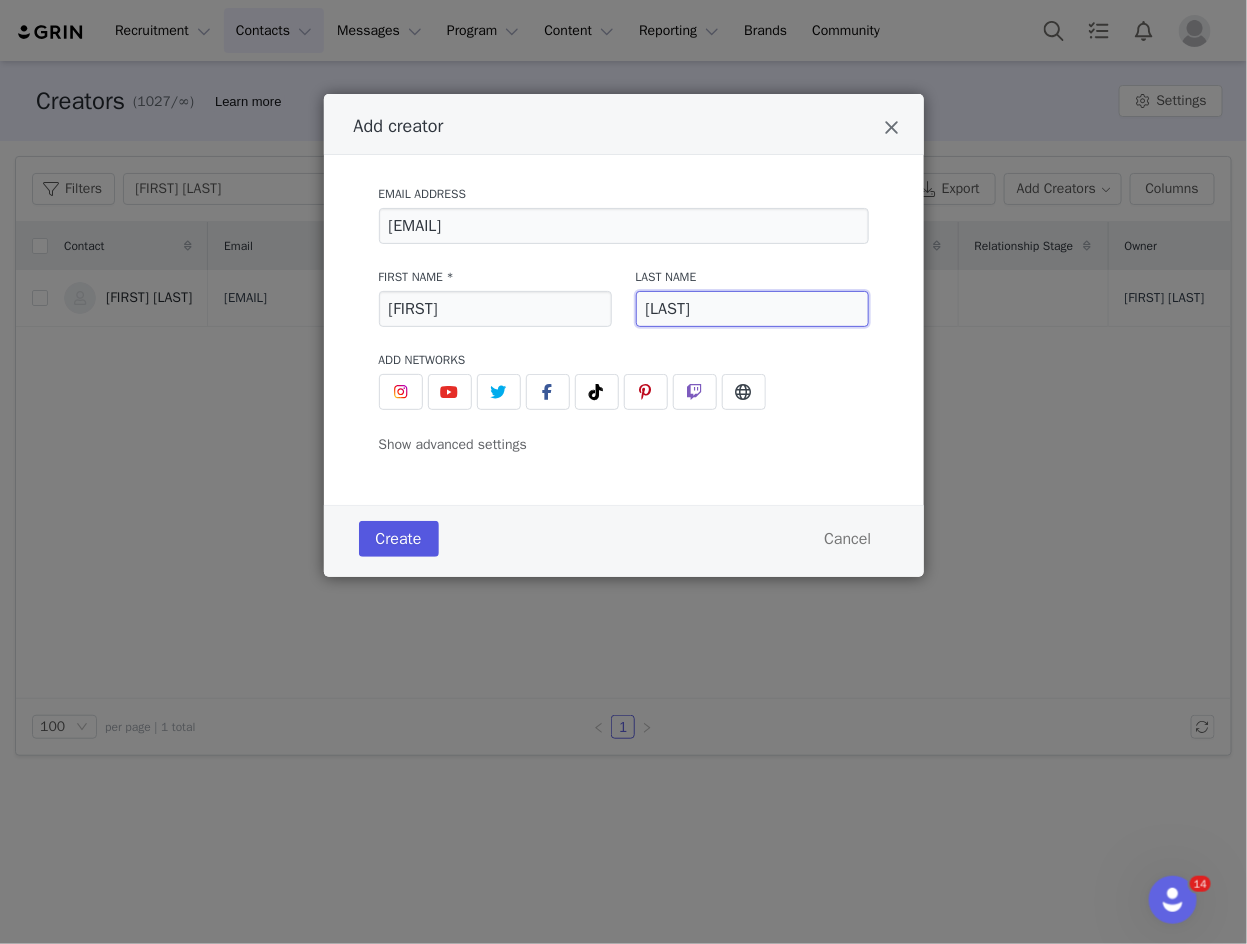 type on "[LAST]" 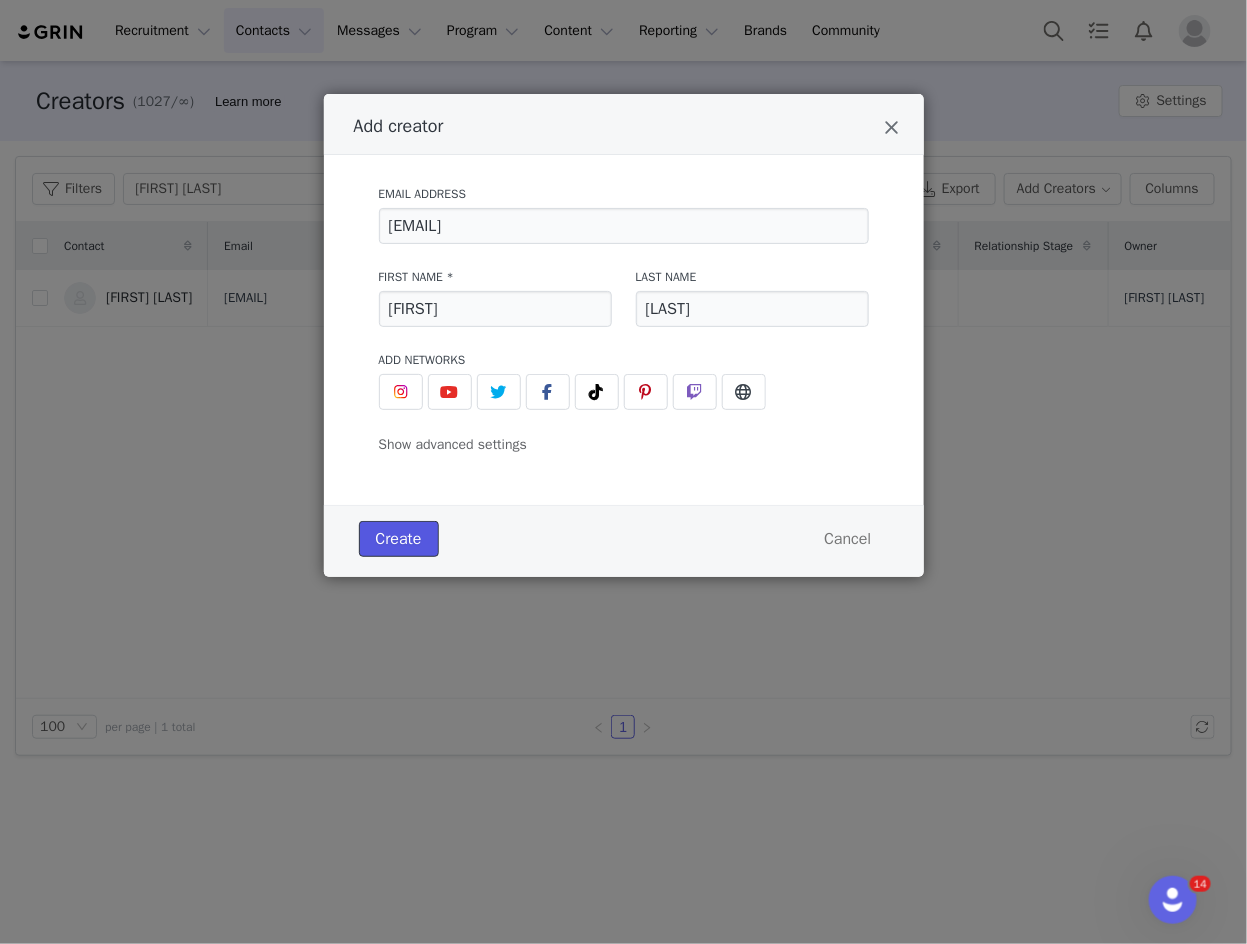 click on "Create" at bounding box center [399, 539] 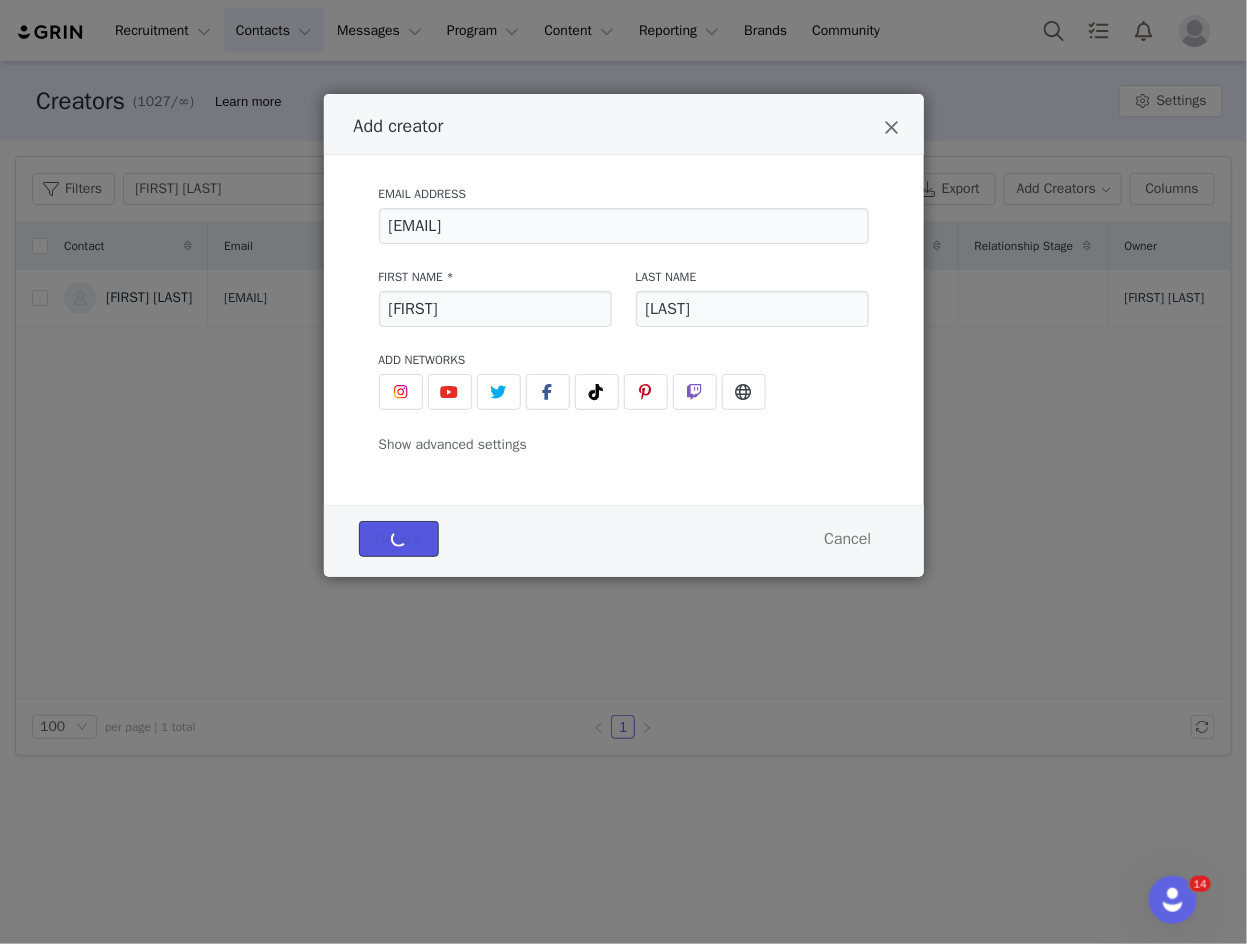 type 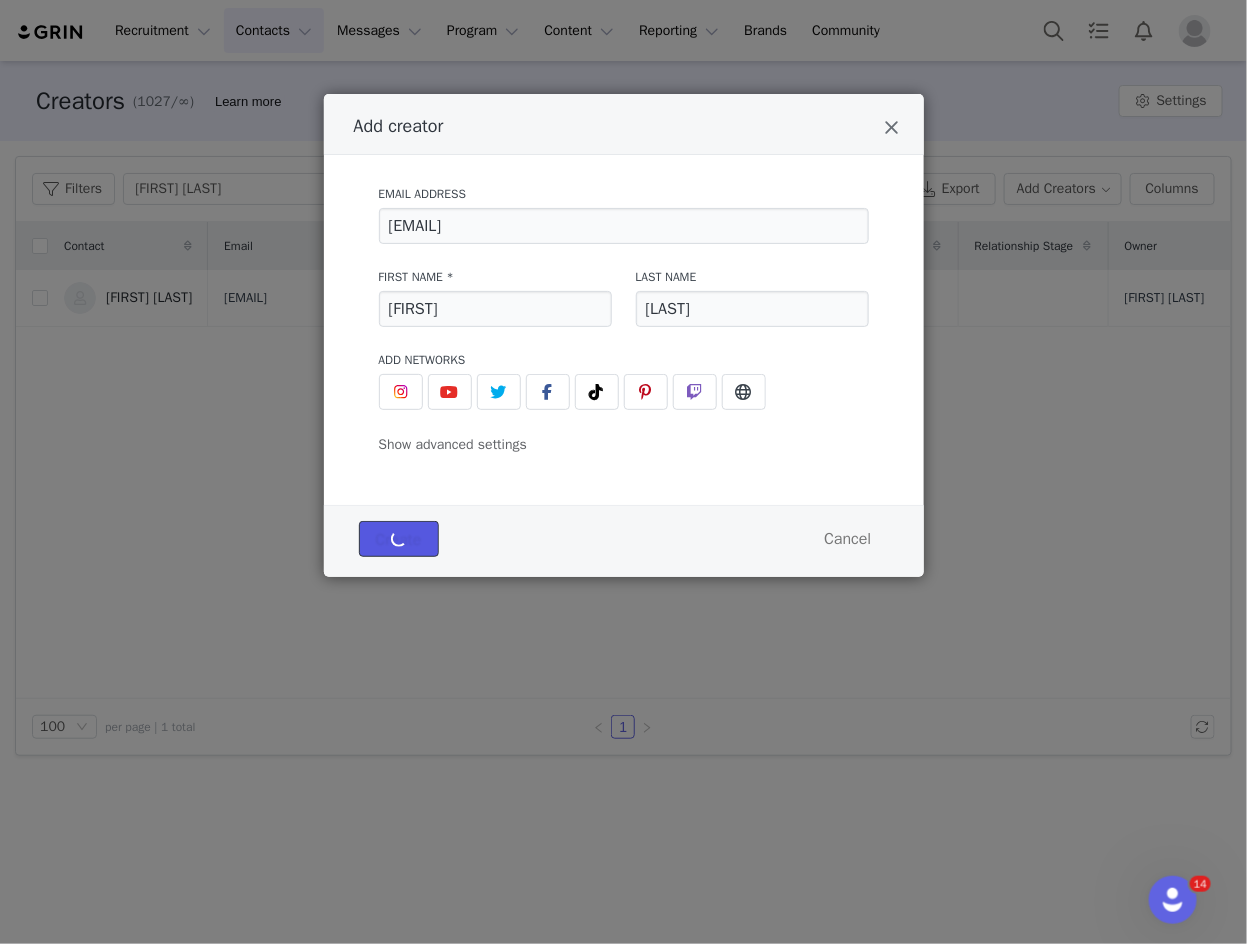 type 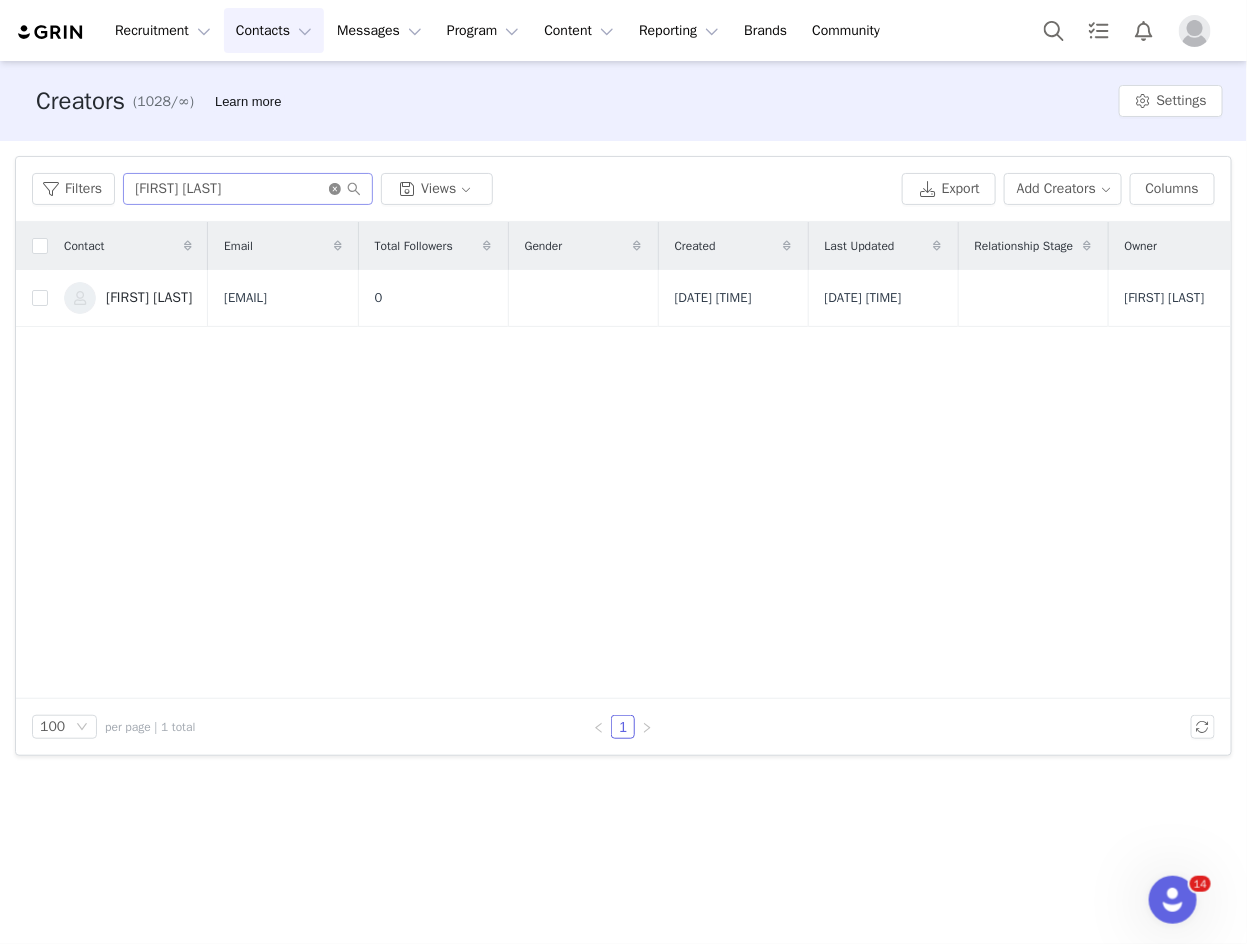 click 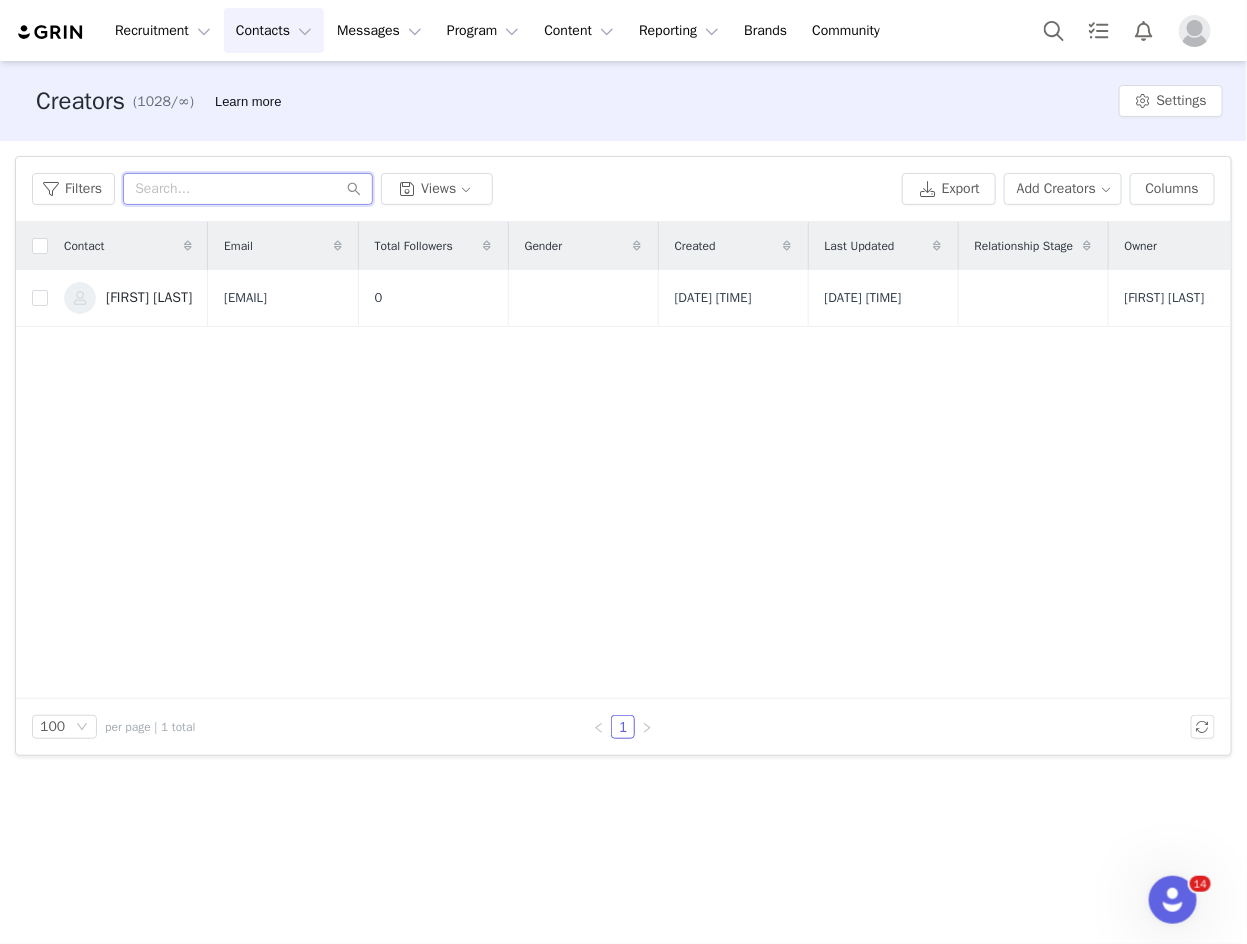 click at bounding box center (248, 189) 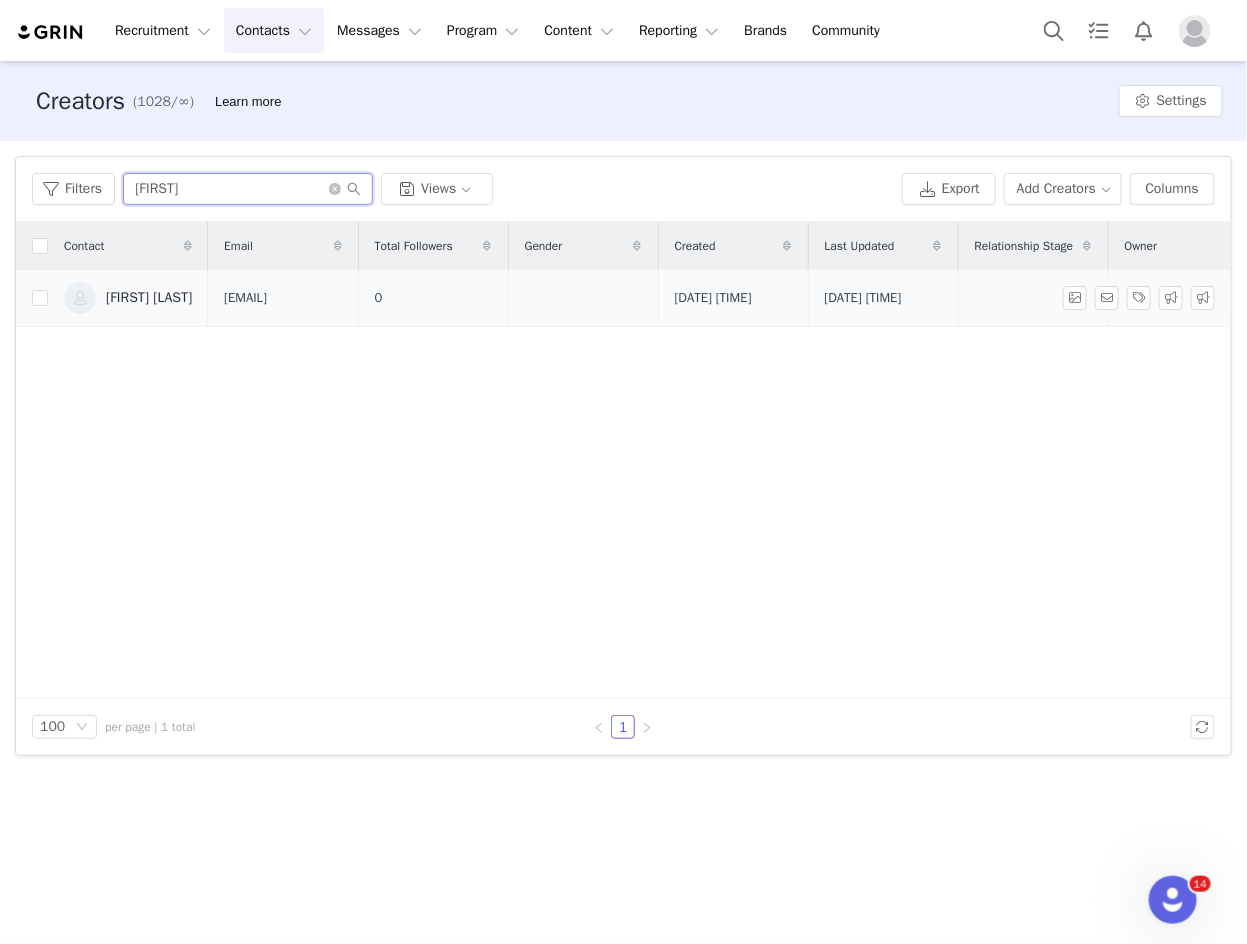 type on "[FIRST]" 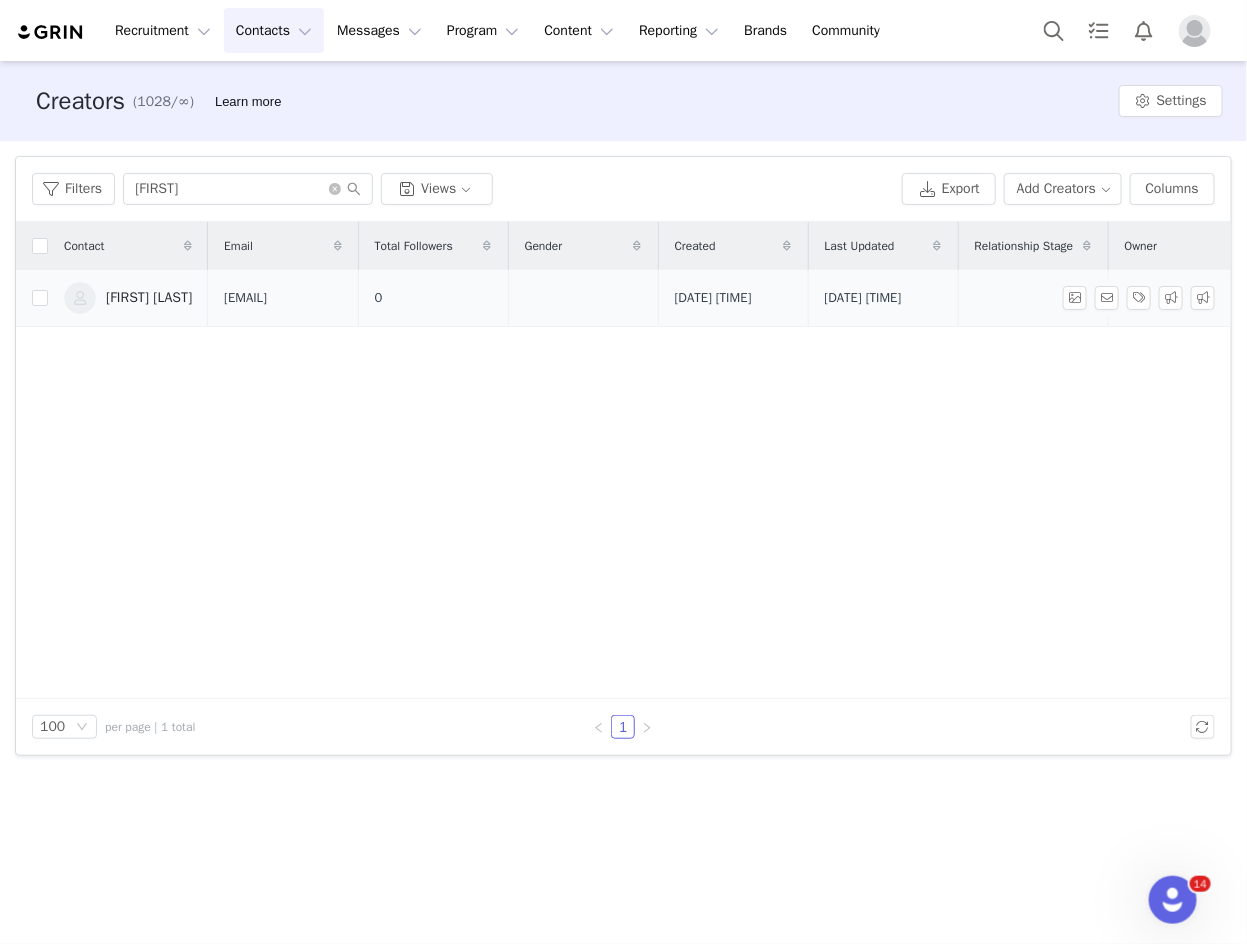 click on "[FIRST] [LAST]" at bounding box center (128, 298) 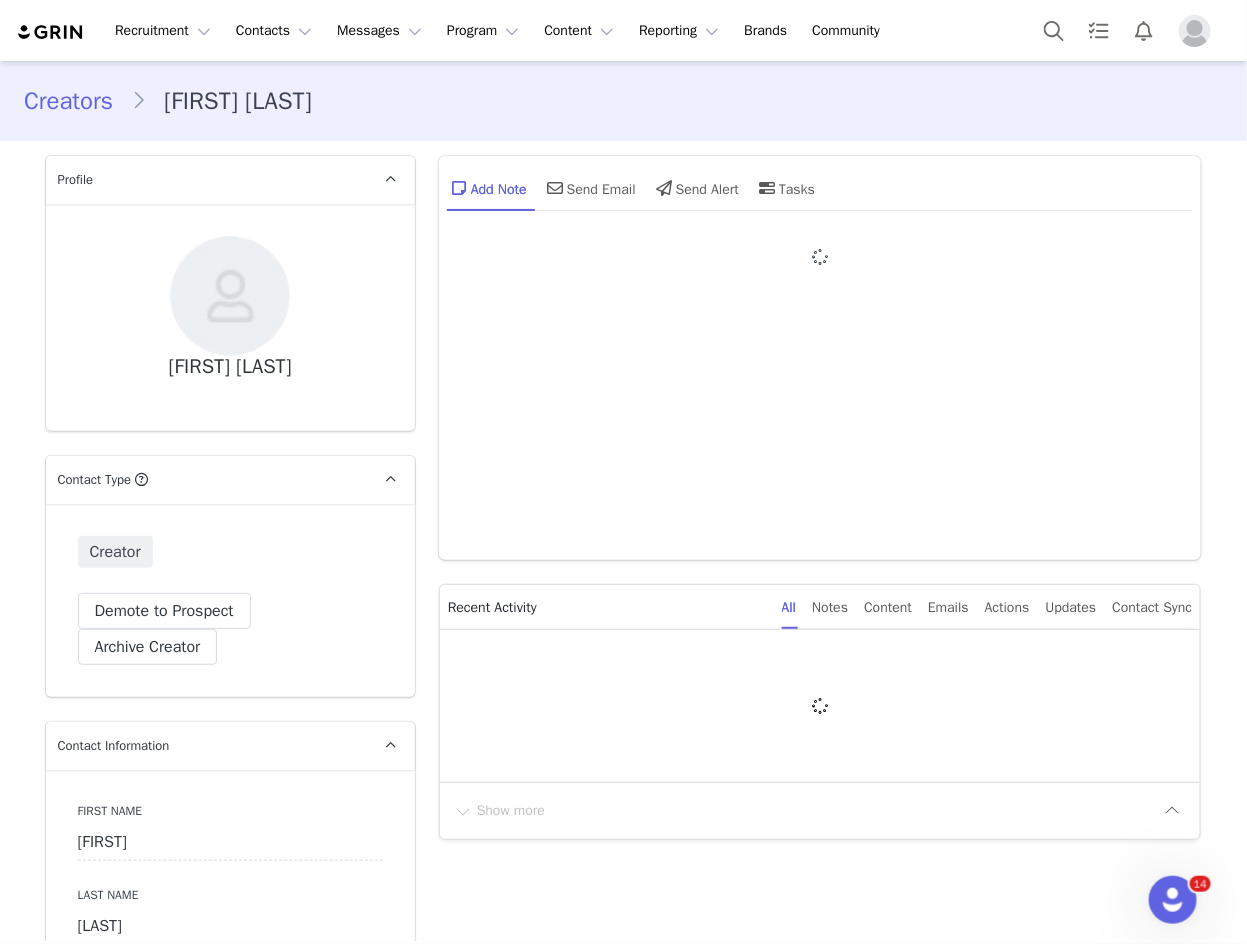 type on "+1 (United States)" 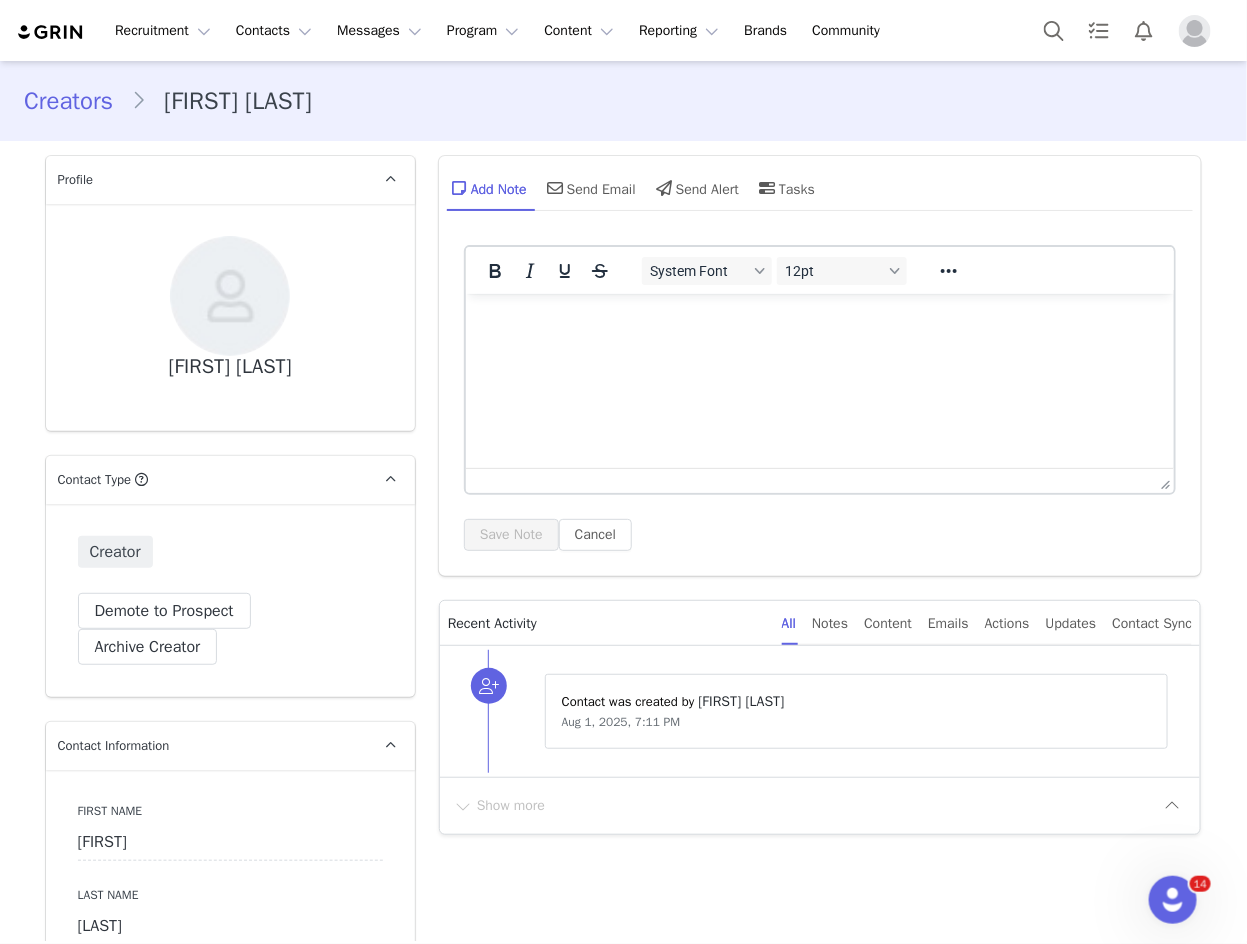 scroll, scrollTop: 0, scrollLeft: 0, axis: both 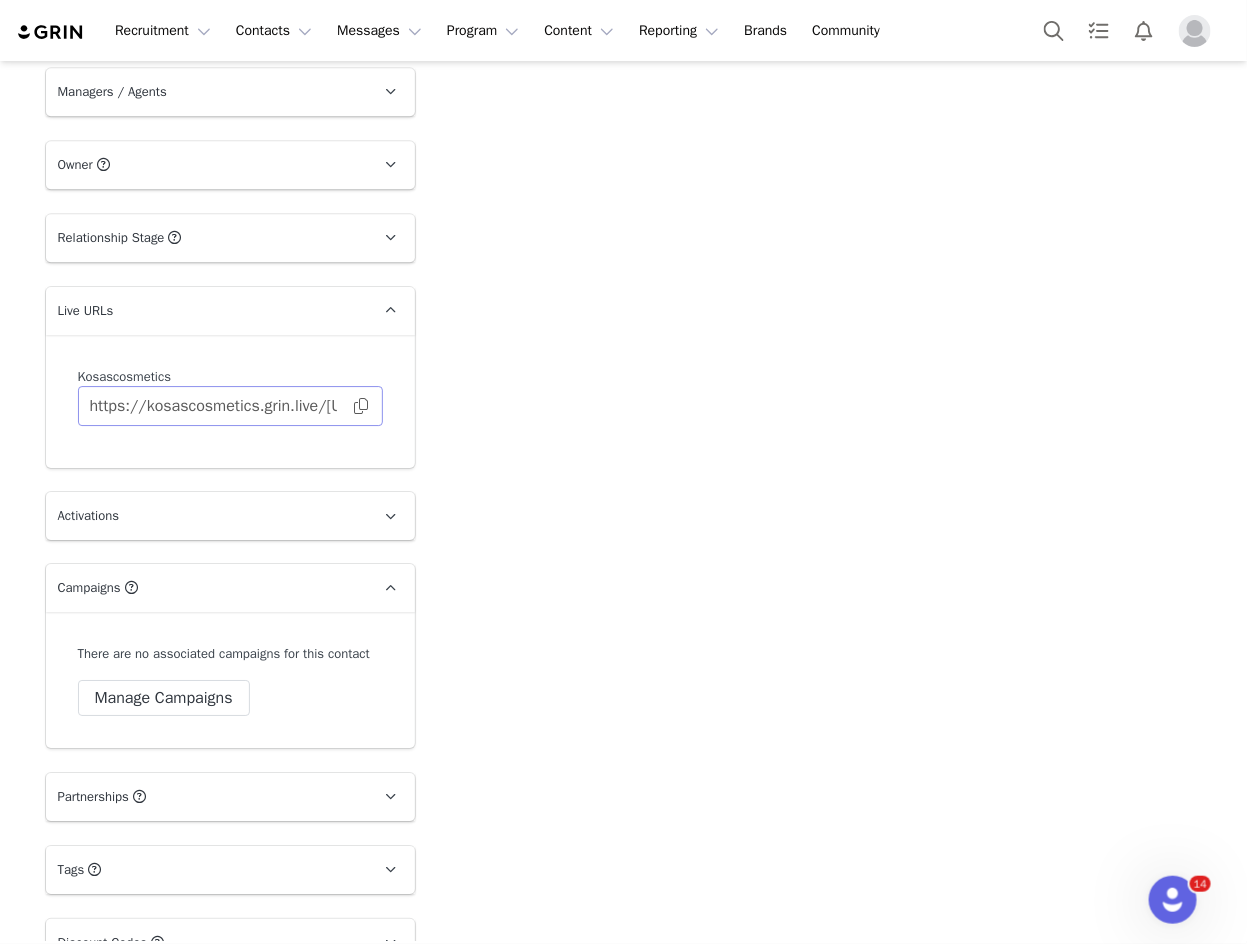 click at bounding box center [361, 406] 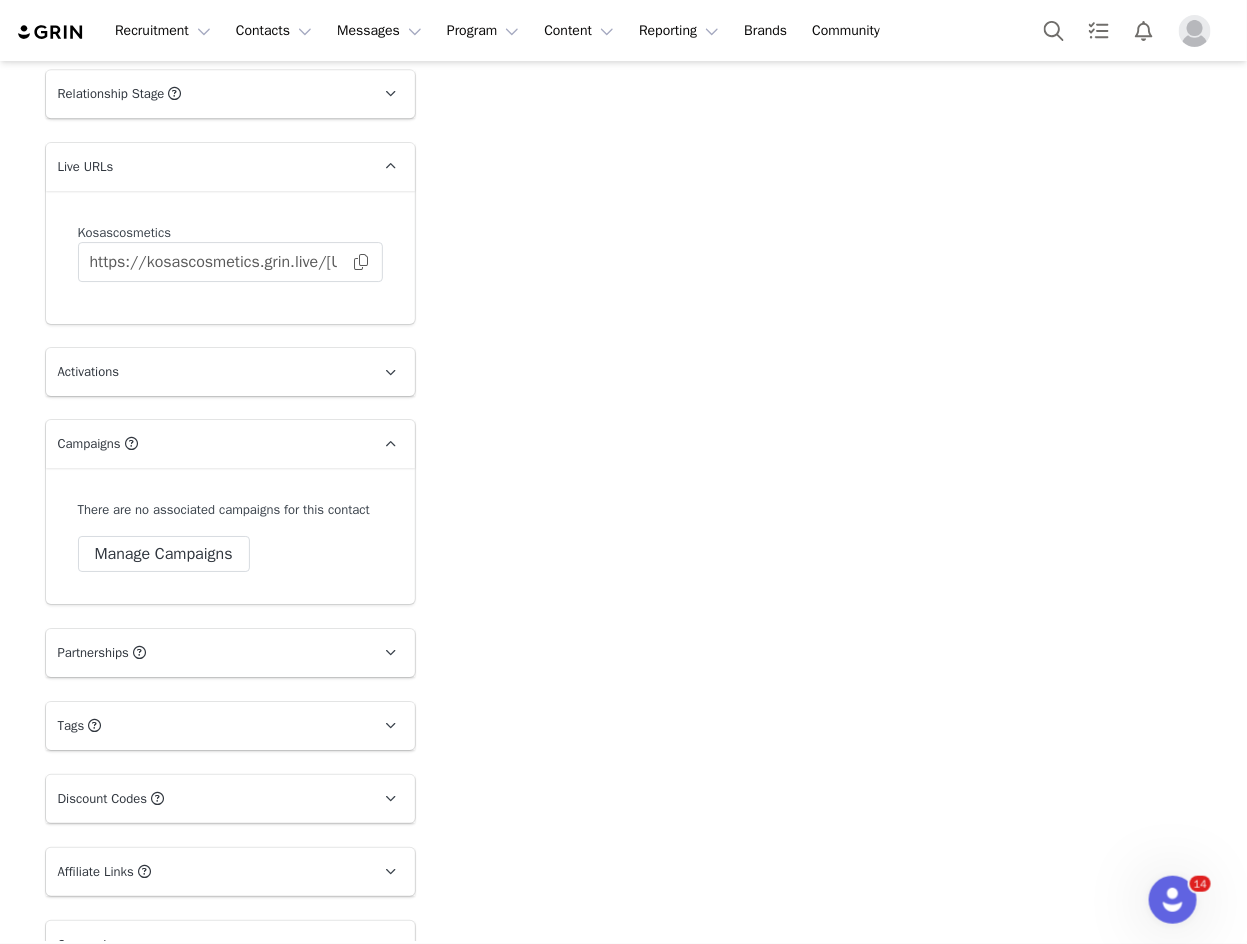 scroll, scrollTop: 2142, scrollLeft: 0, axis: vertical 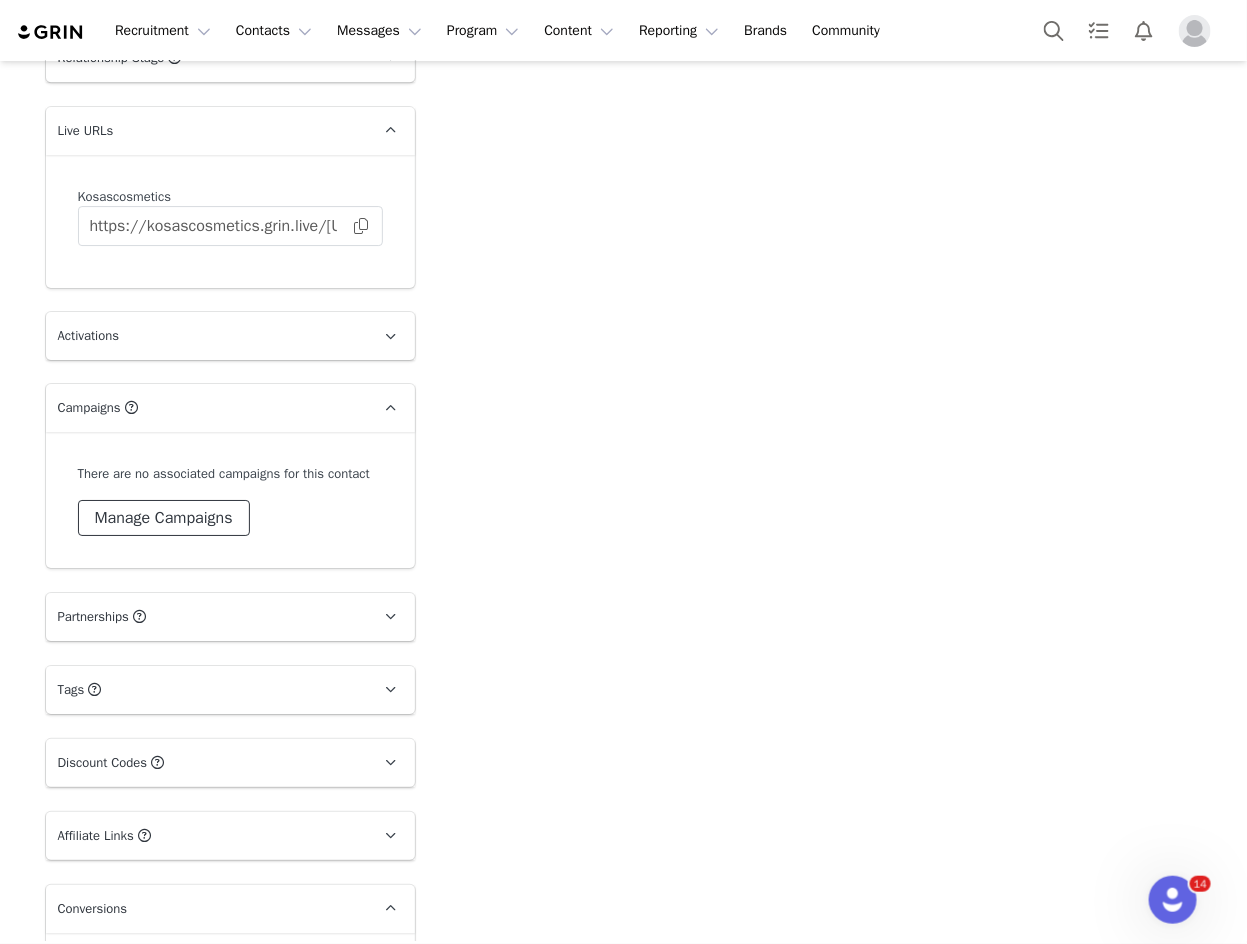 click on "Manage Campaigns" at bounding box center [164, 518] 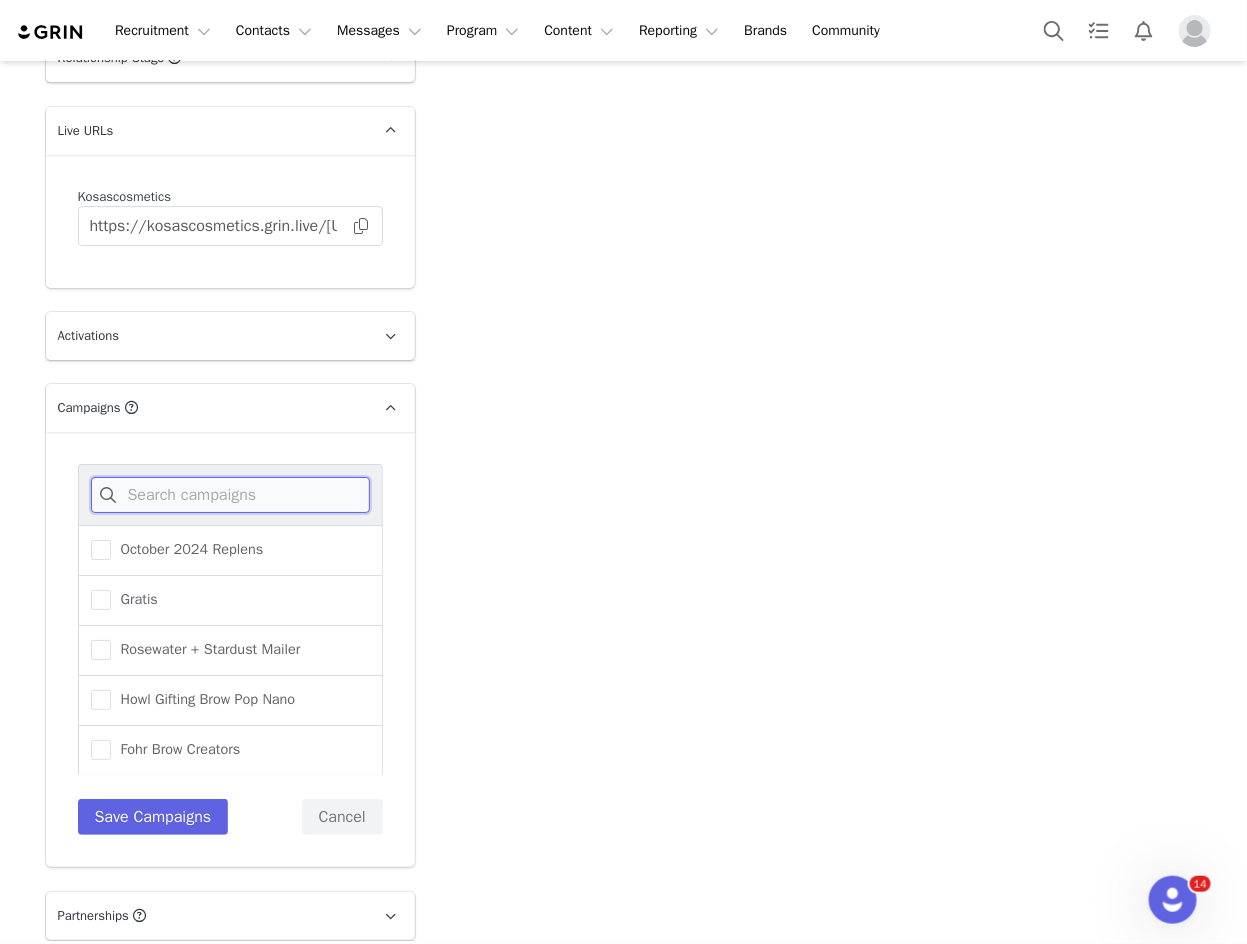 click at bounding box center [230, 495] 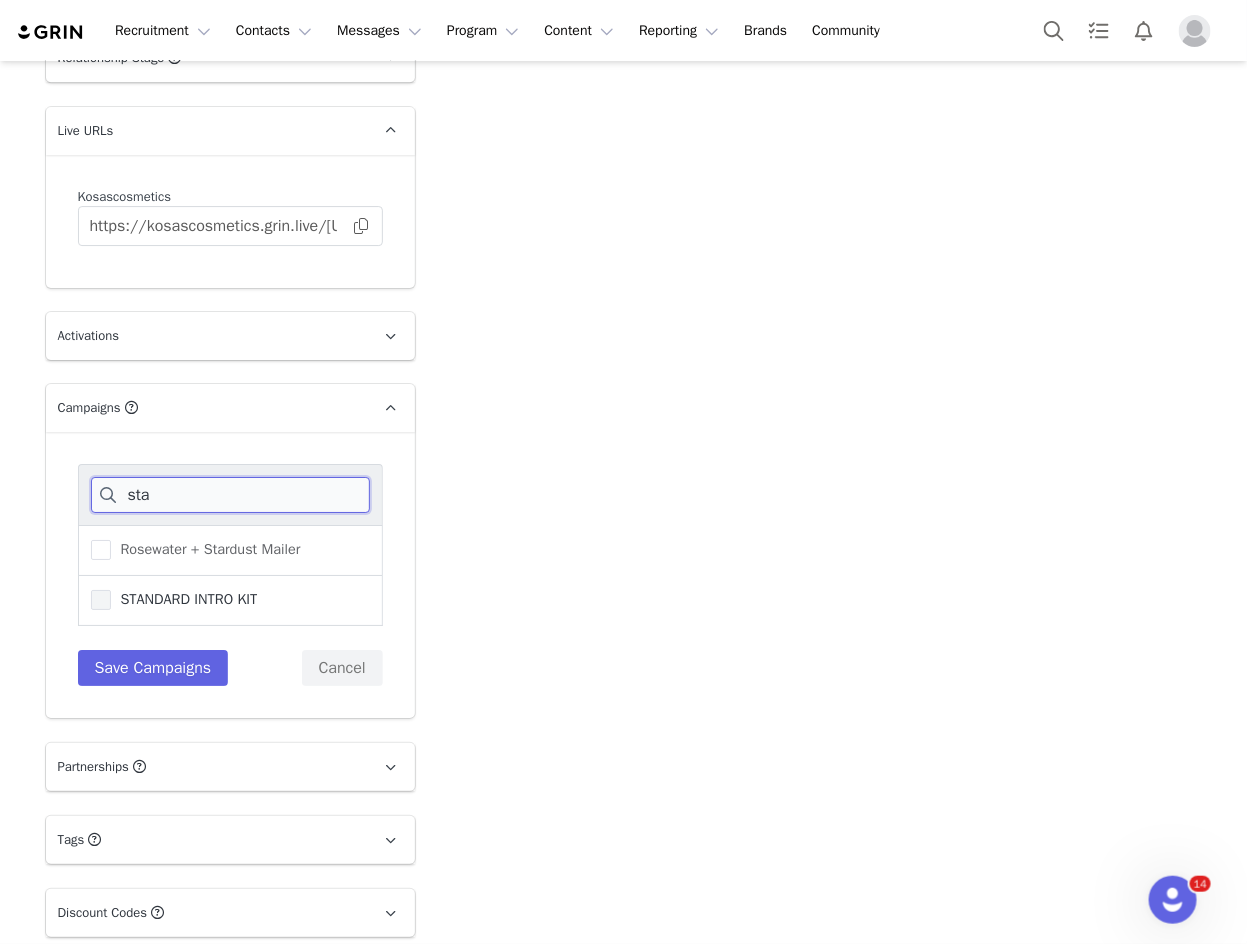 type on "sta" 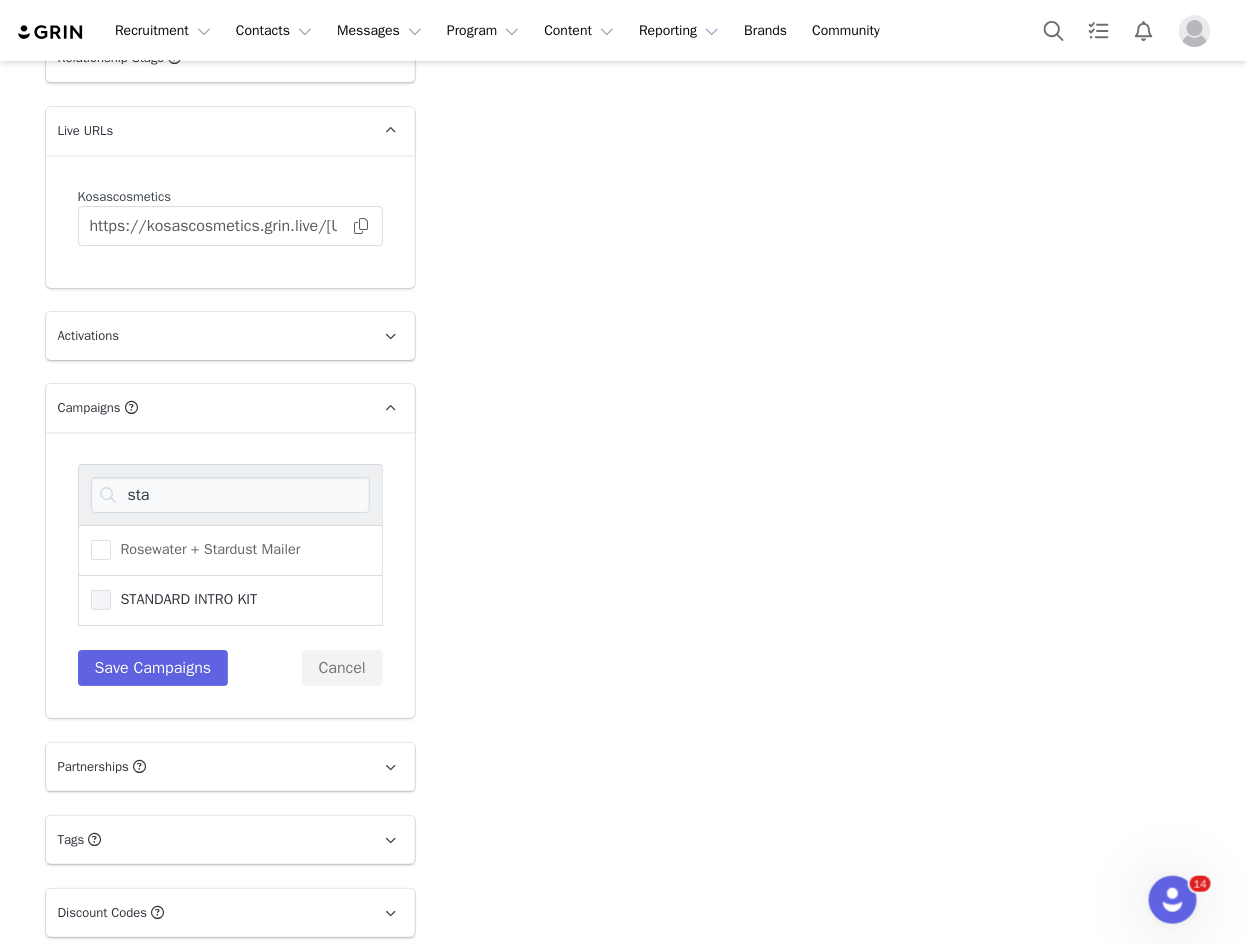 click on "STANDARD INTRO KIT" at bounding box center (174, 600) 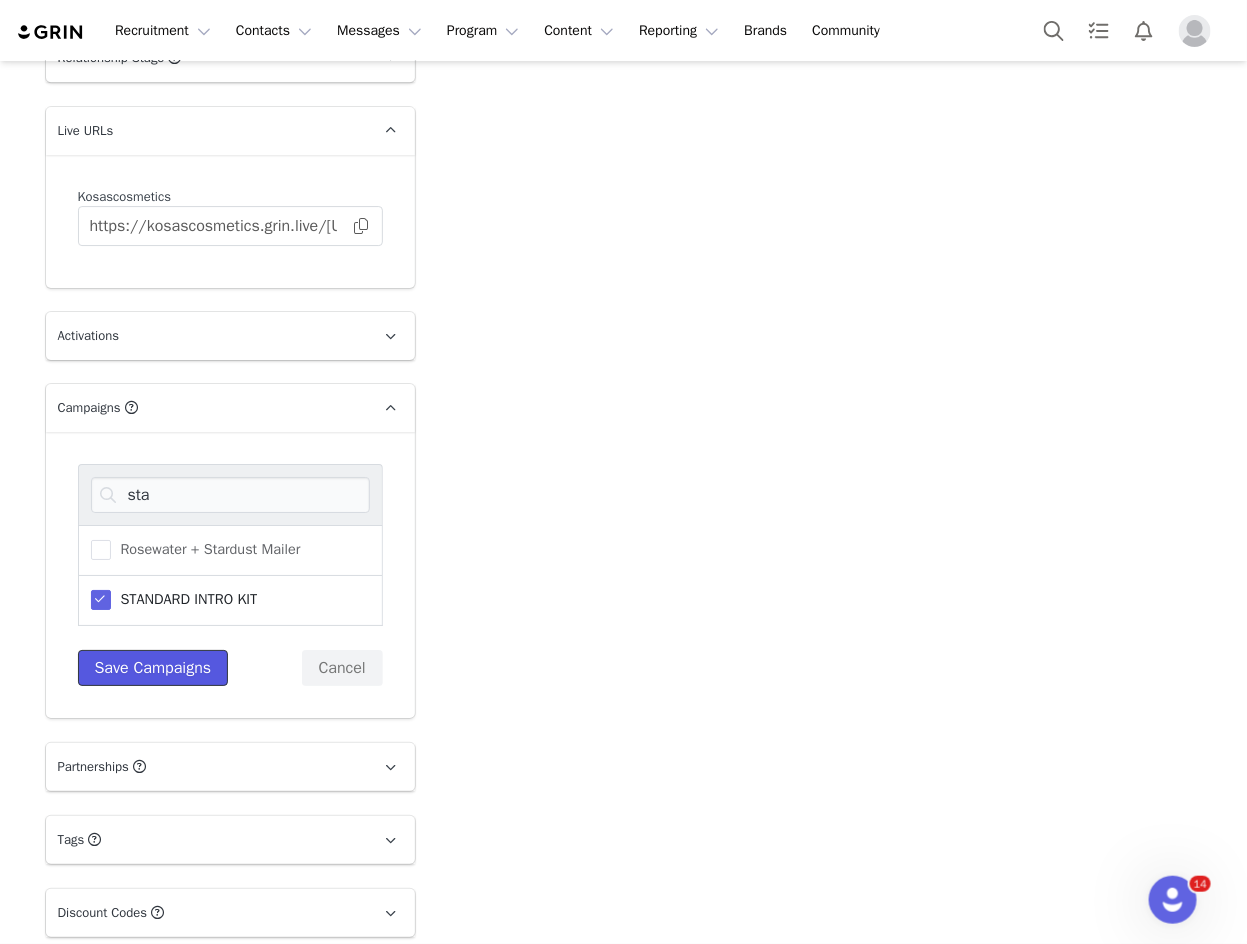 click on "Save Campaigns" at bounding box center [153, 668] 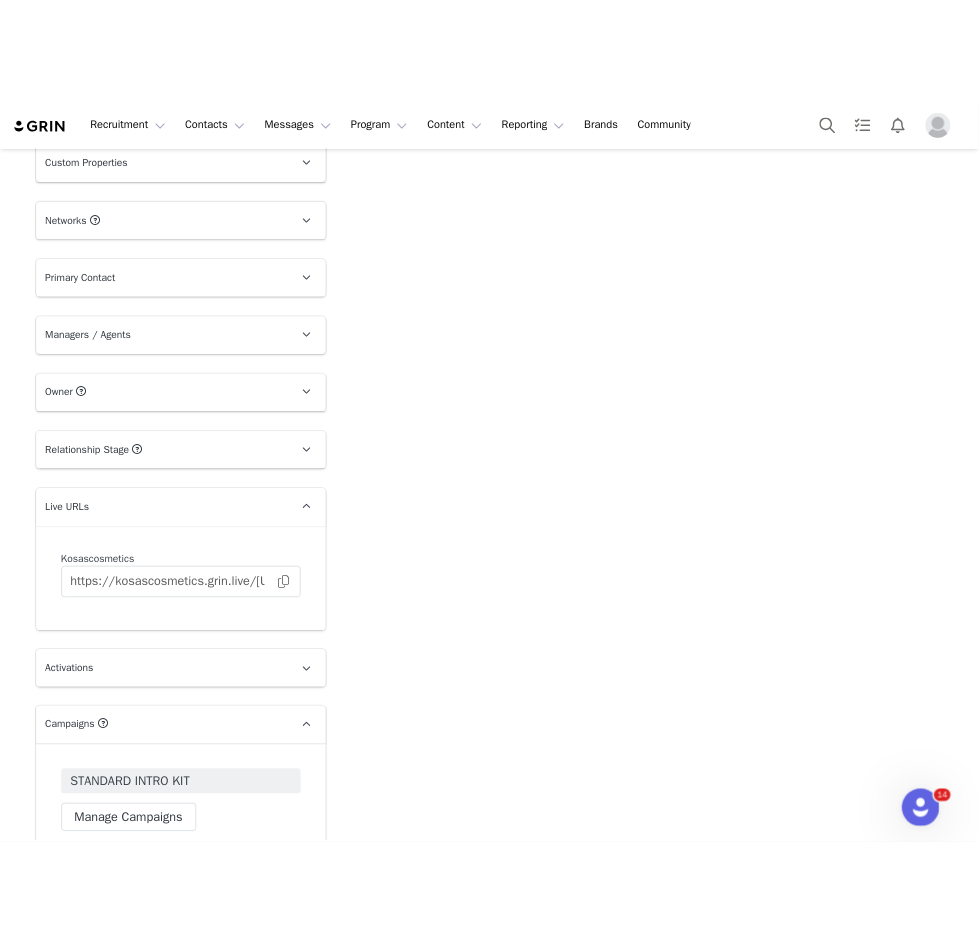 scroll, scrollTop: 1610, scrollLeft: 0, axis: vertical 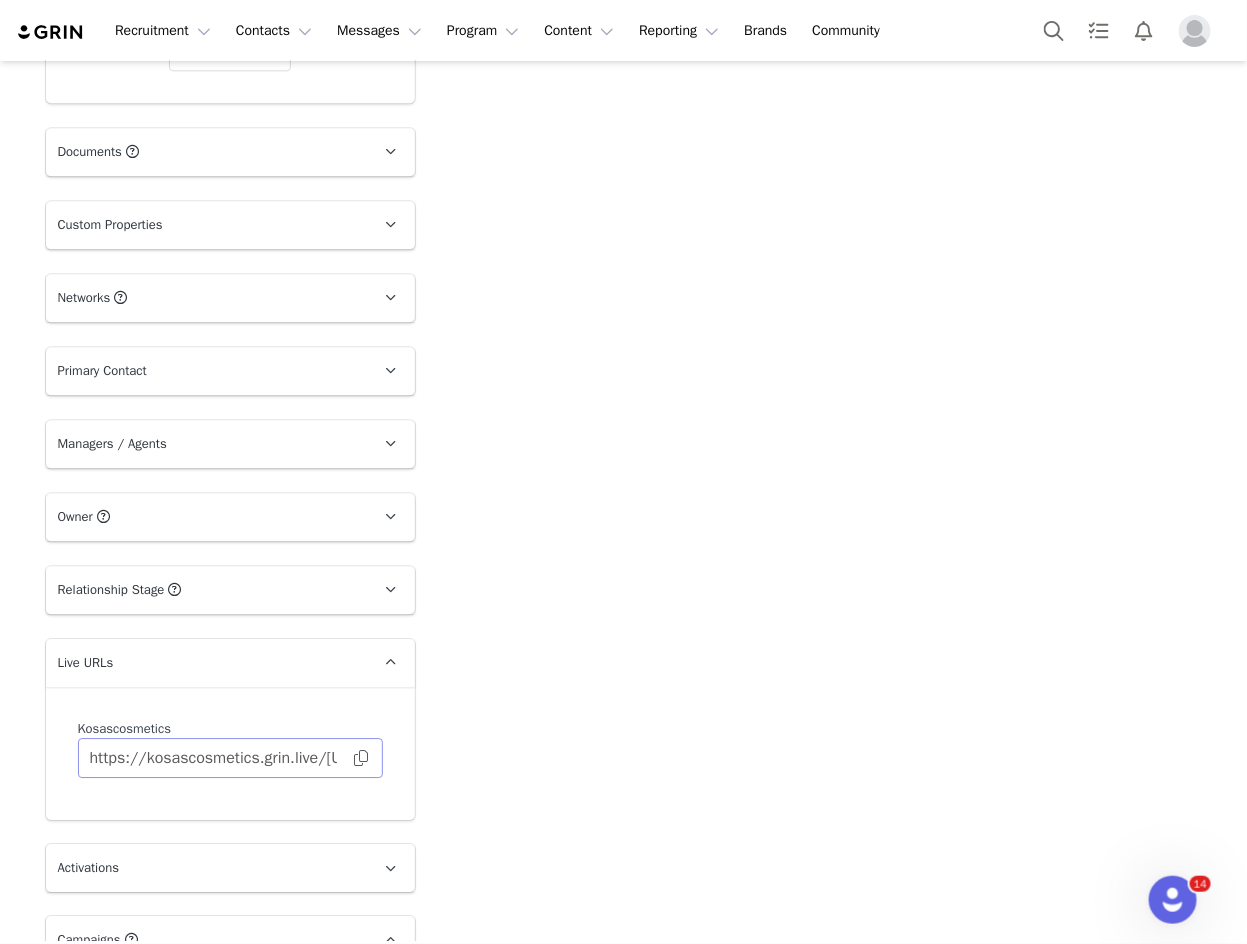 click at bounding box center (361, 758) 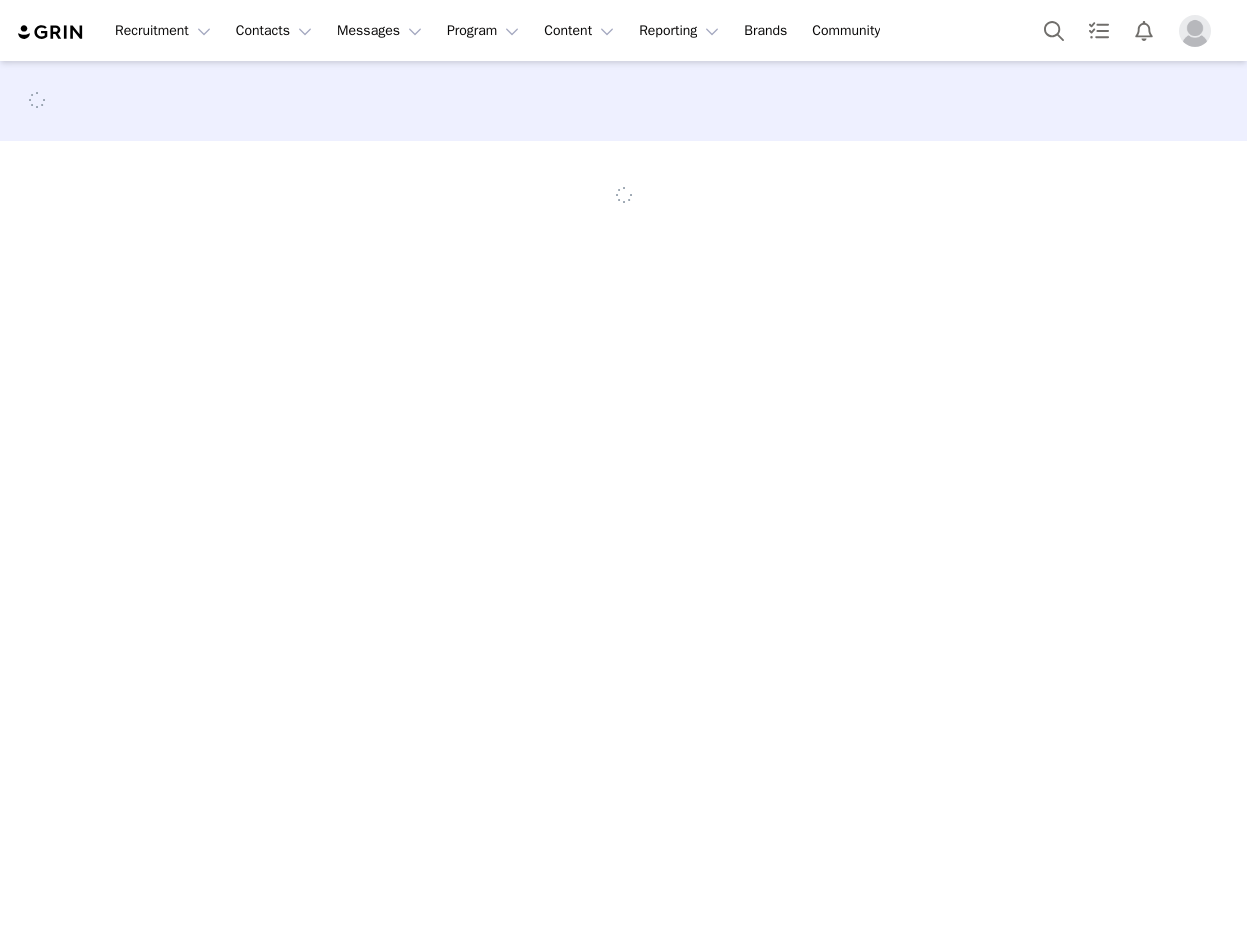 scroll, scrollTop: 0, scrollLeft: 0, axis: both 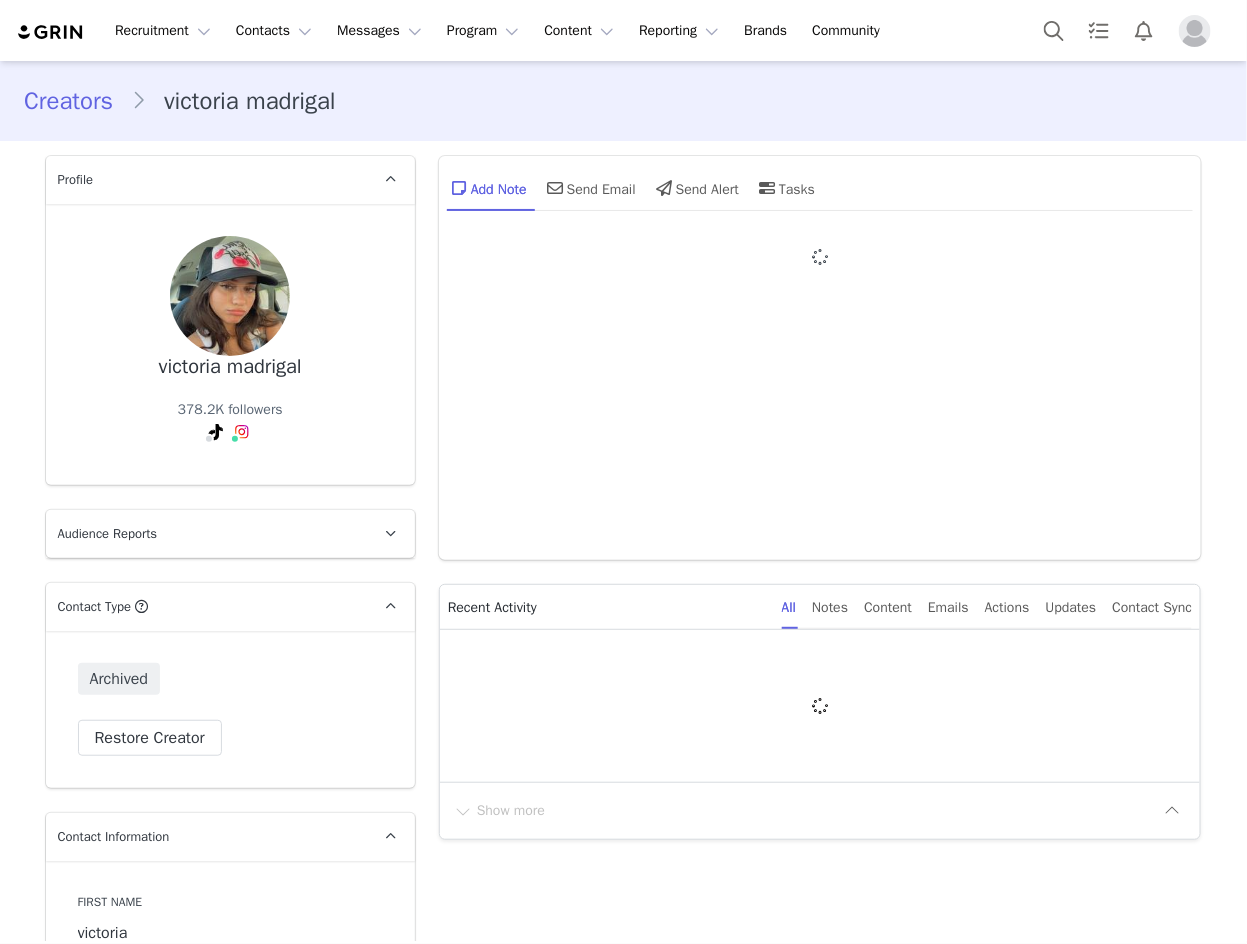 type on "+1 (United States)" 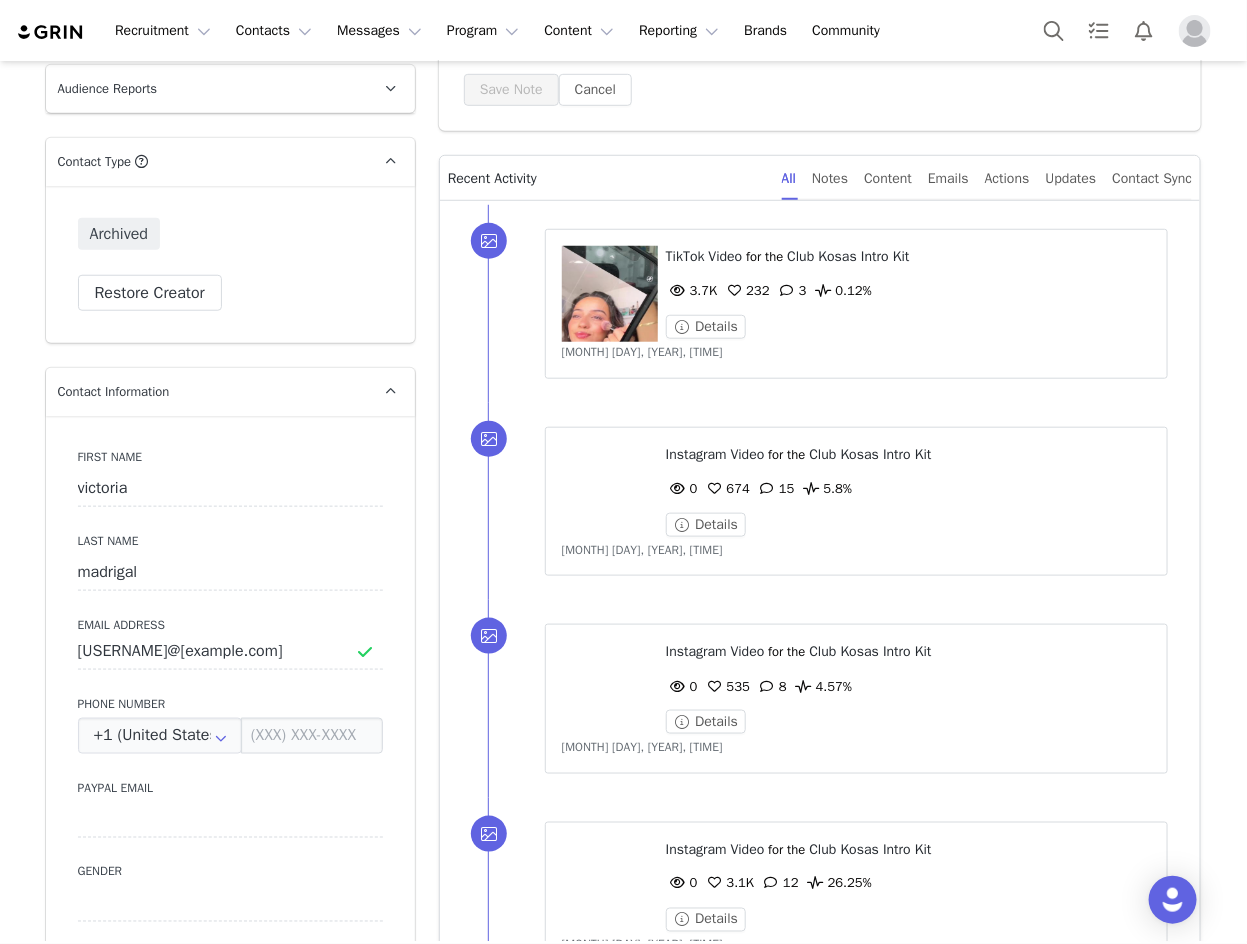 scroll, scrollTop: 0, scrollLeft: 0, axis: both 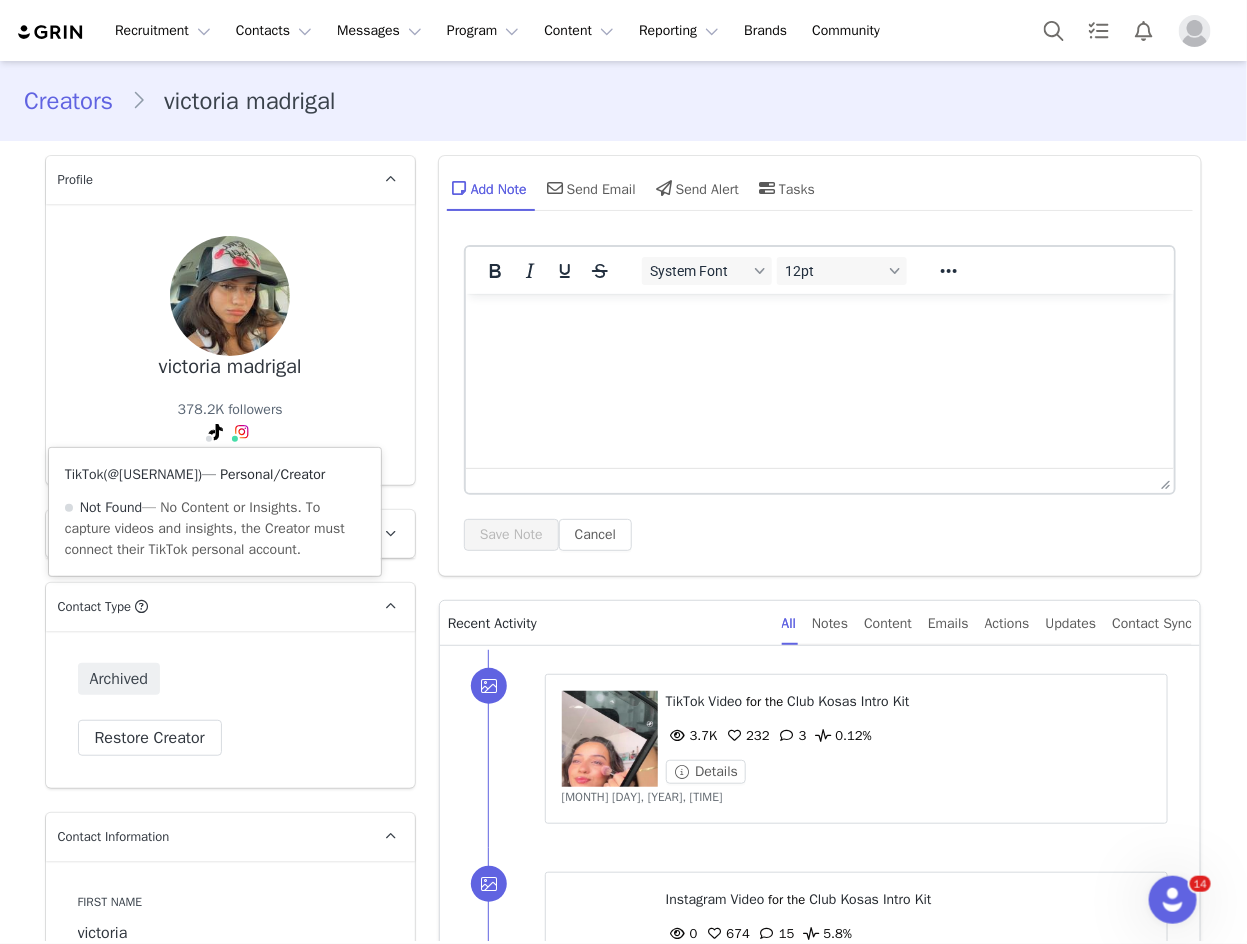 click on "@victowia_" at bounding box center (153, 474) 